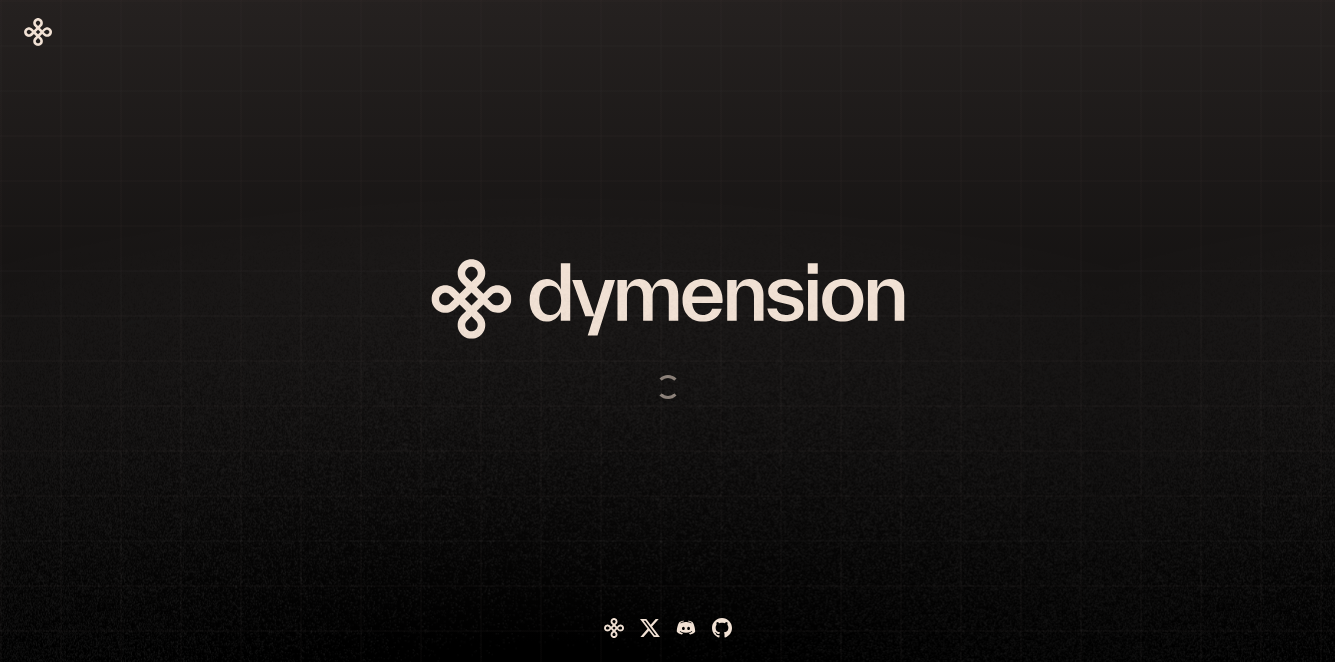scroll, scrollTop: 0, scrollLeft: 0, axis: both 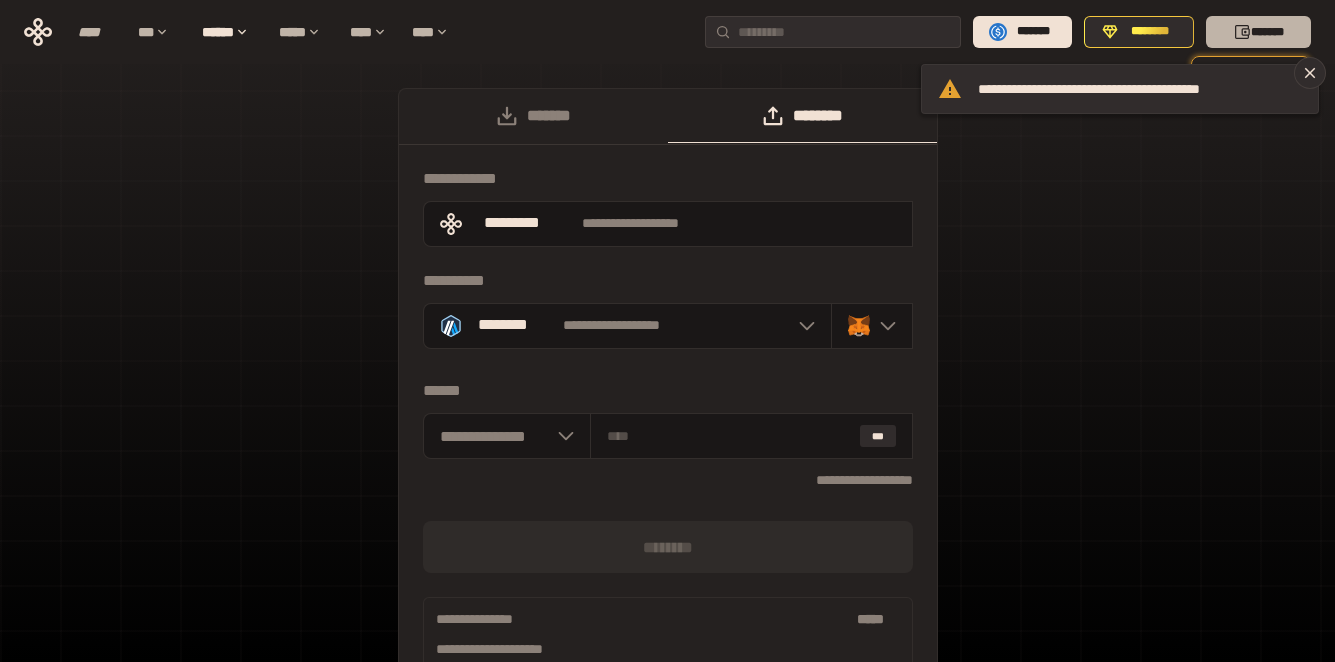 click on "*******" at bounding box center (1258, 32) 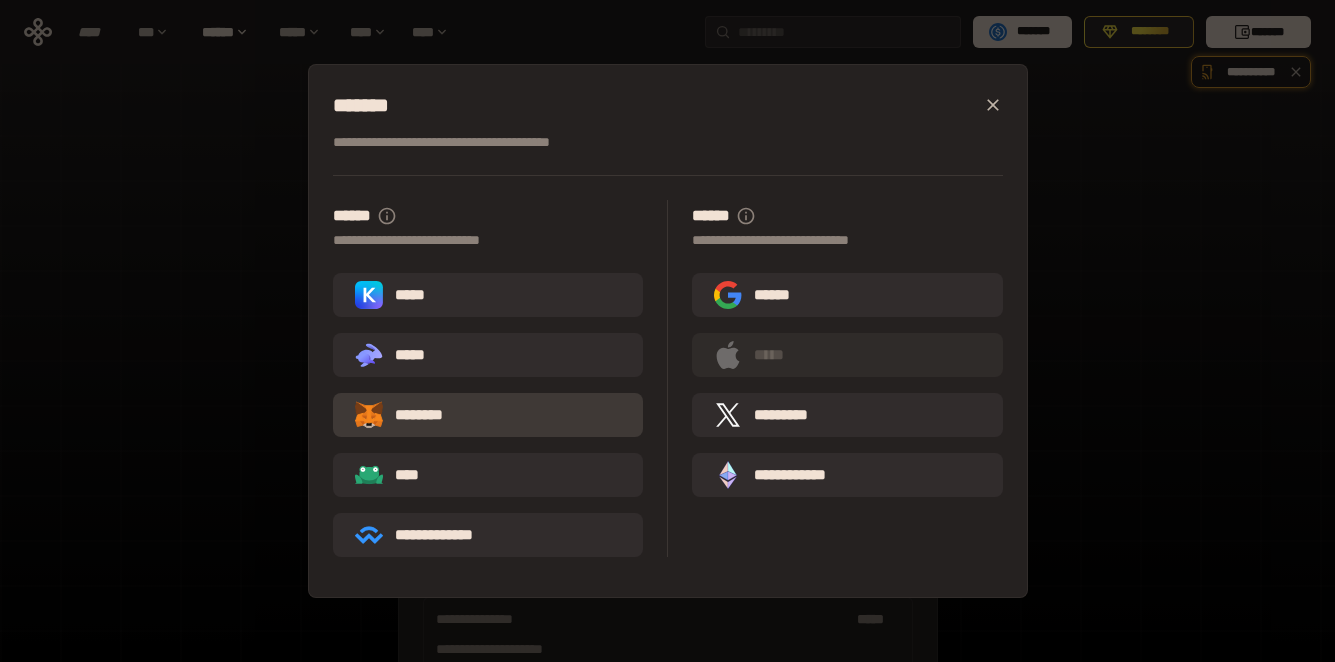 click on "********" at bounding box center (413, 415) 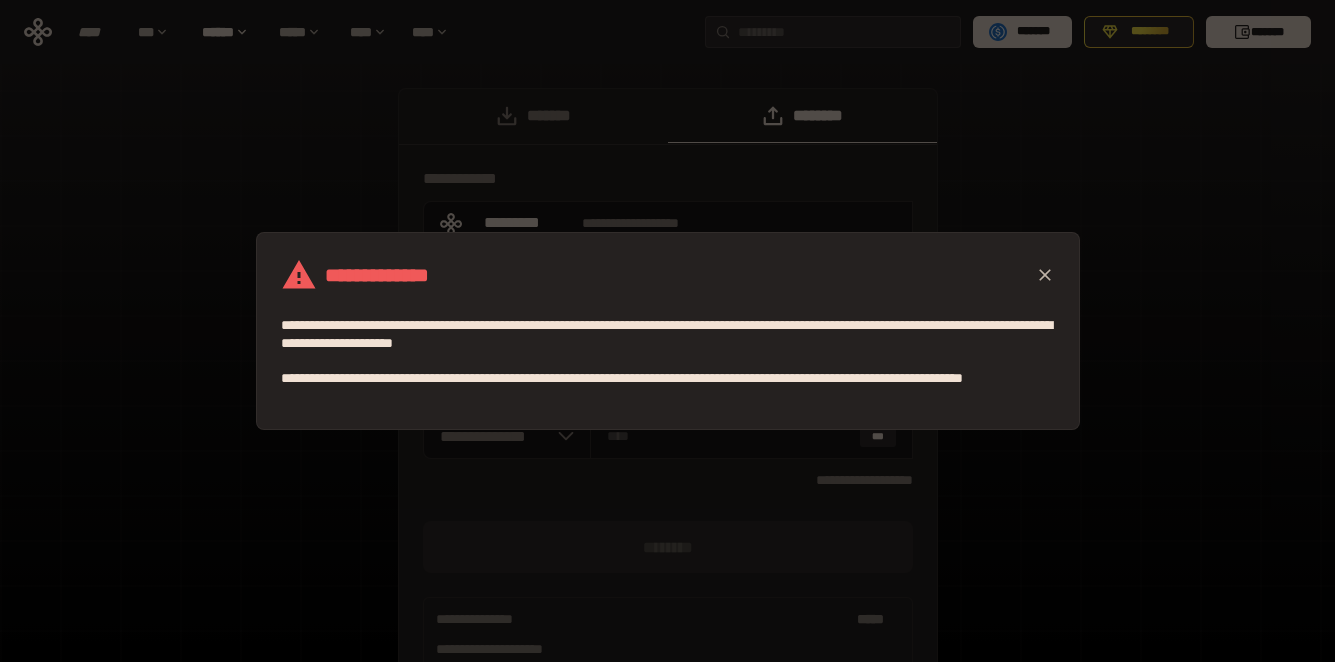 click at bounding box center [1045, 275] 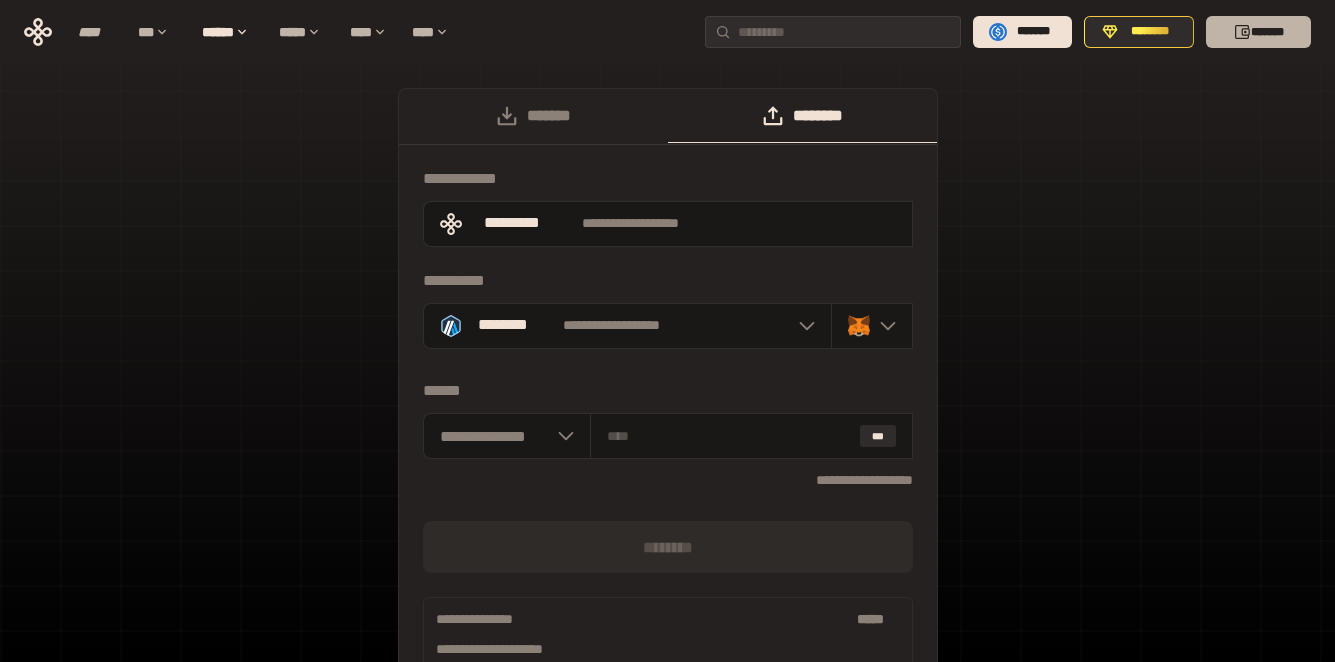 click on "*******" at bounding box center [1258, 32] 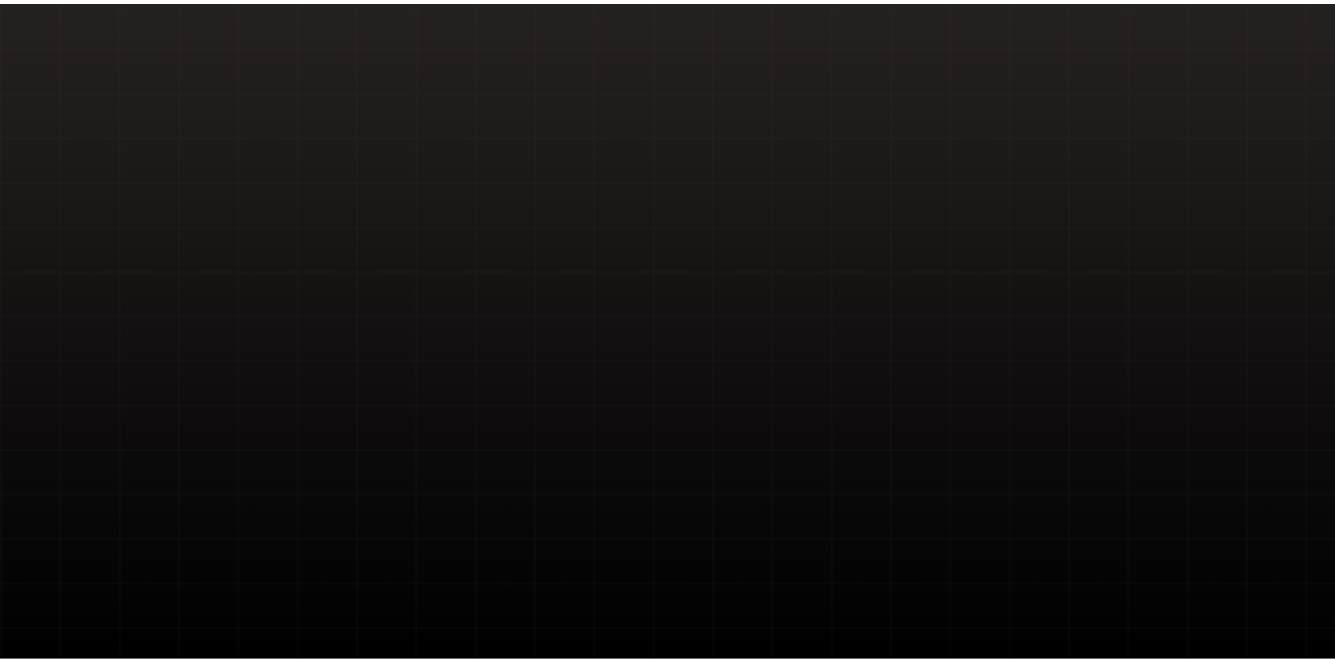 scroll, scrollTop: 0, scrollLeft: 0, axis: both 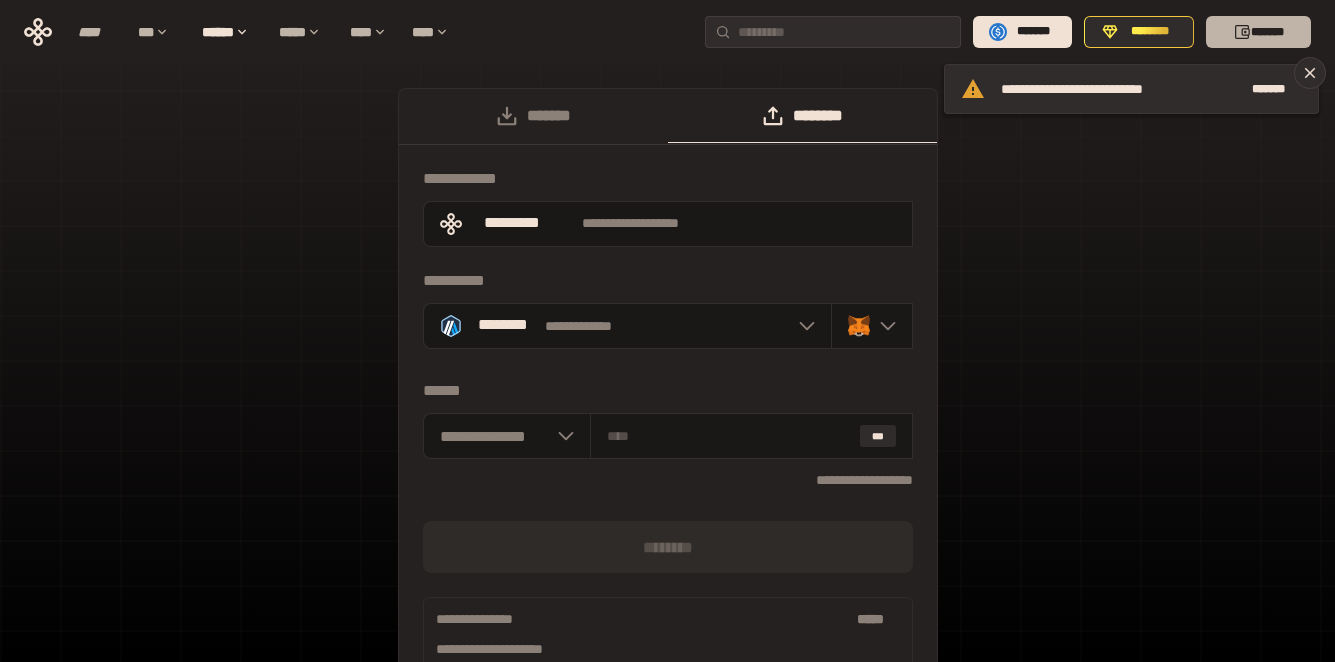 click on "*******" at bounding box center (1258, 32) 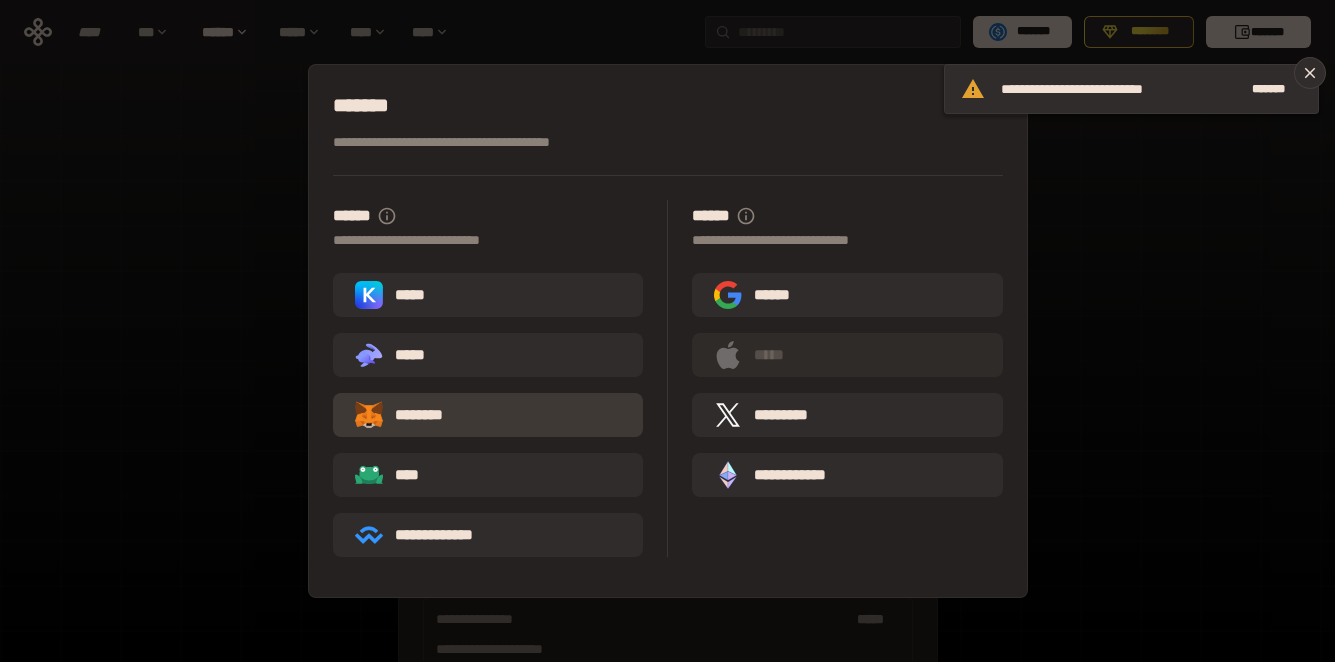 click on "********" at bounding box center [413, 415] 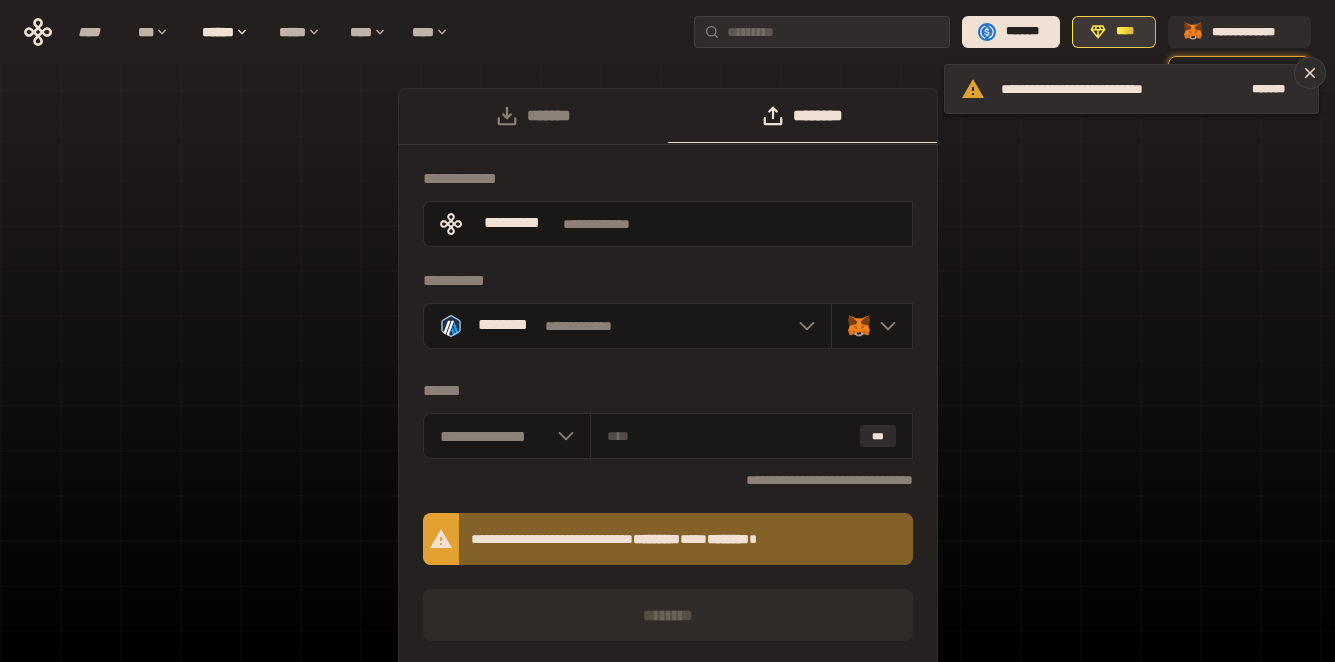 click on "****" at bounding box center (1114, 32) 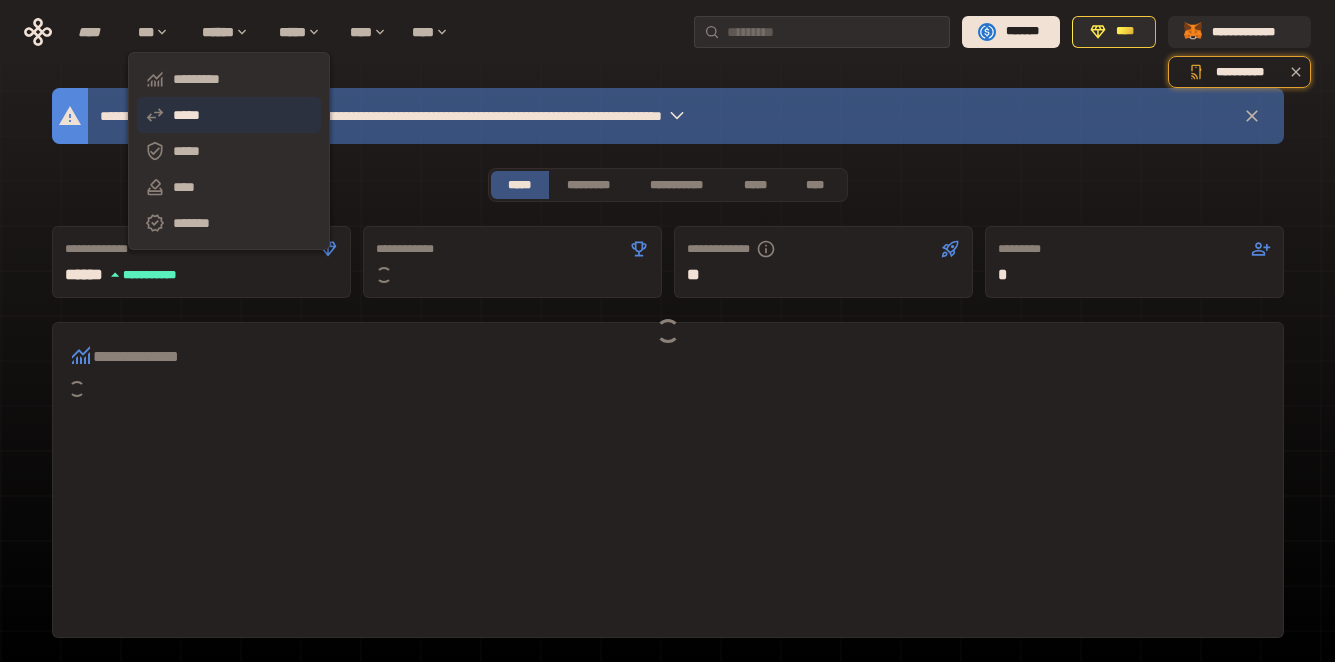 click on "*****" at bounding box center (229, 115) 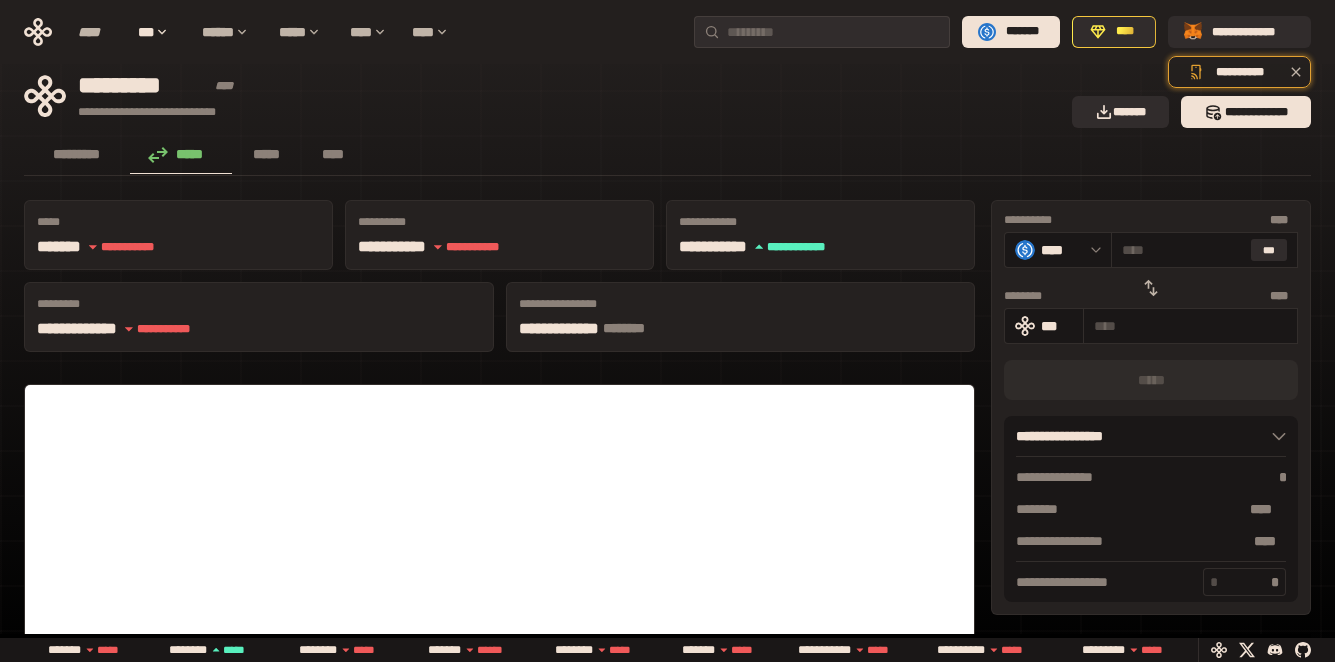 click 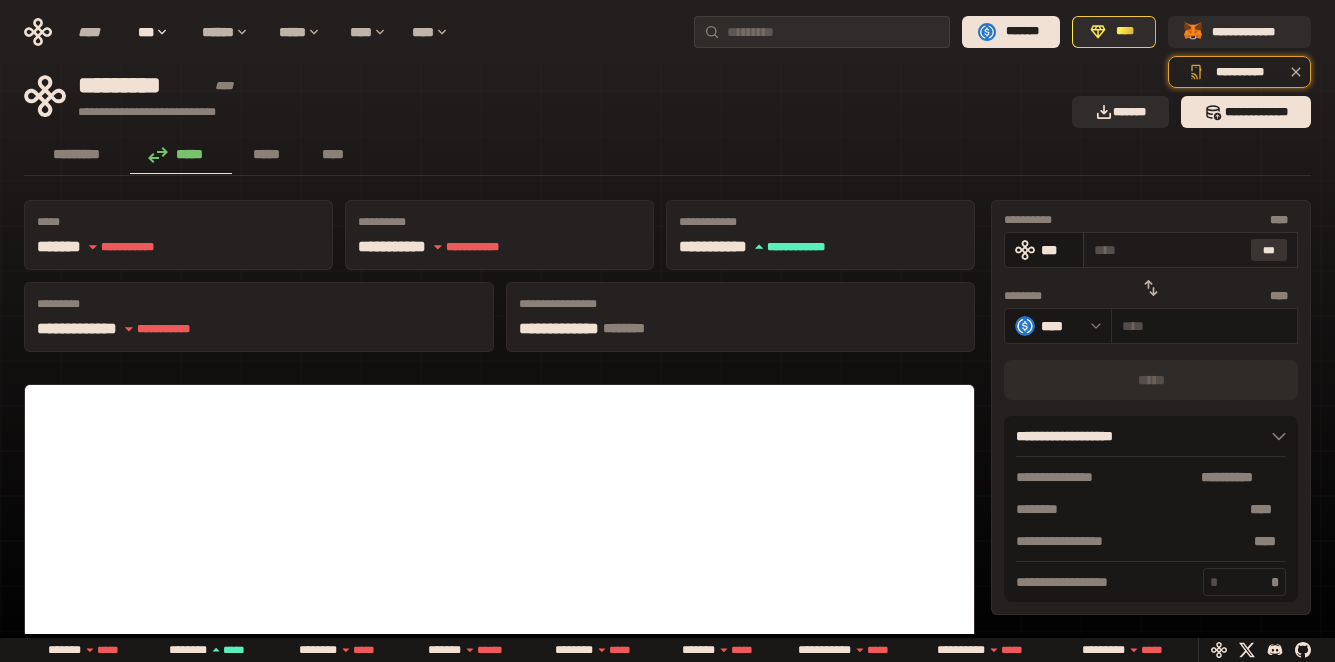 click on "***" at bounding box center (1269, 250) 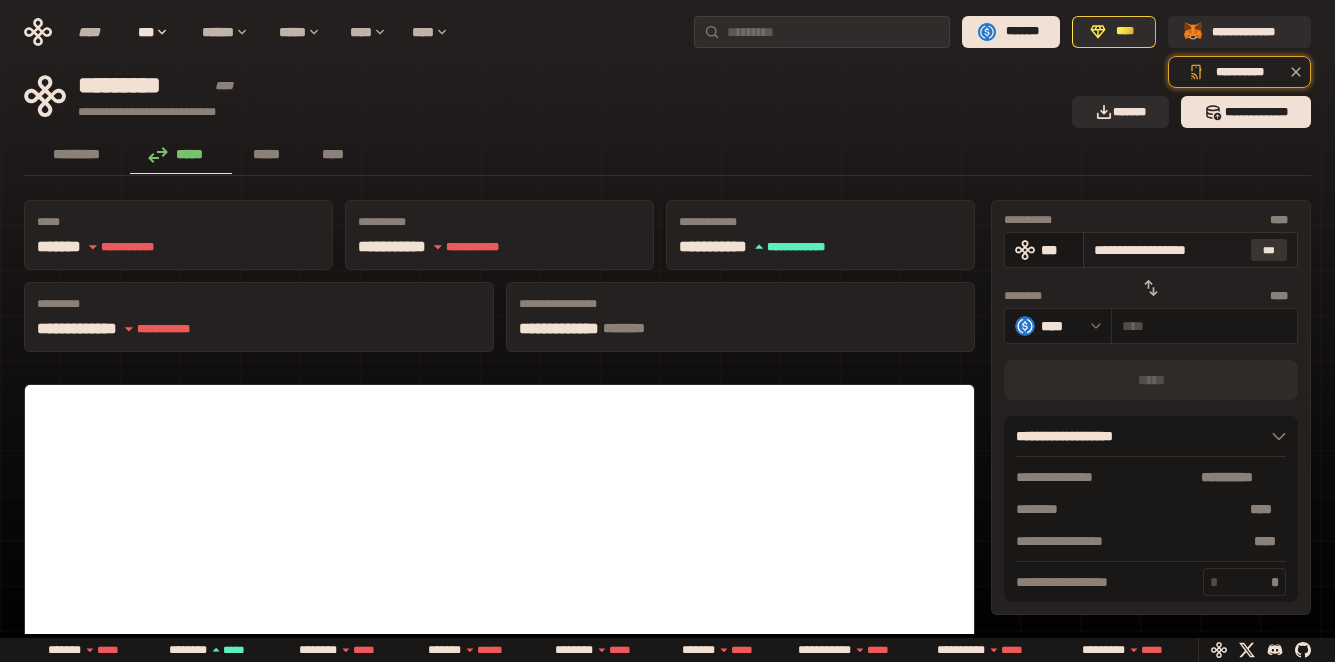 type on "********" 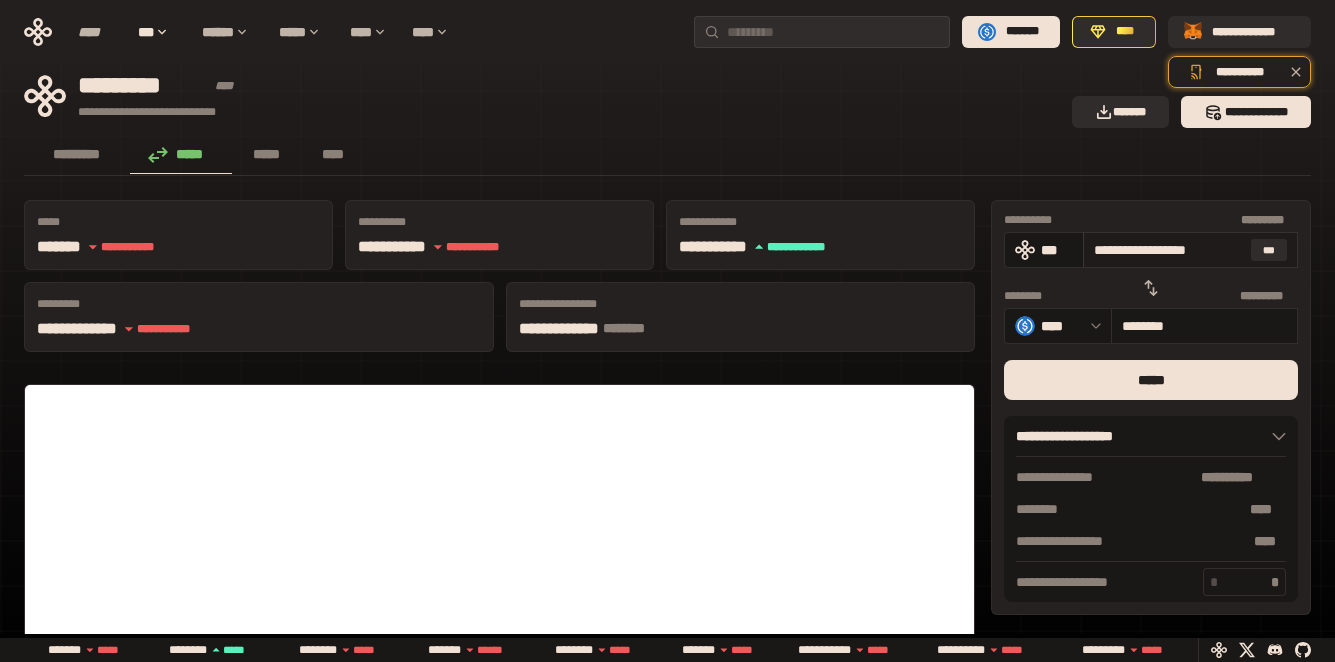 click on "**********" at bounding box center [1168, 250] 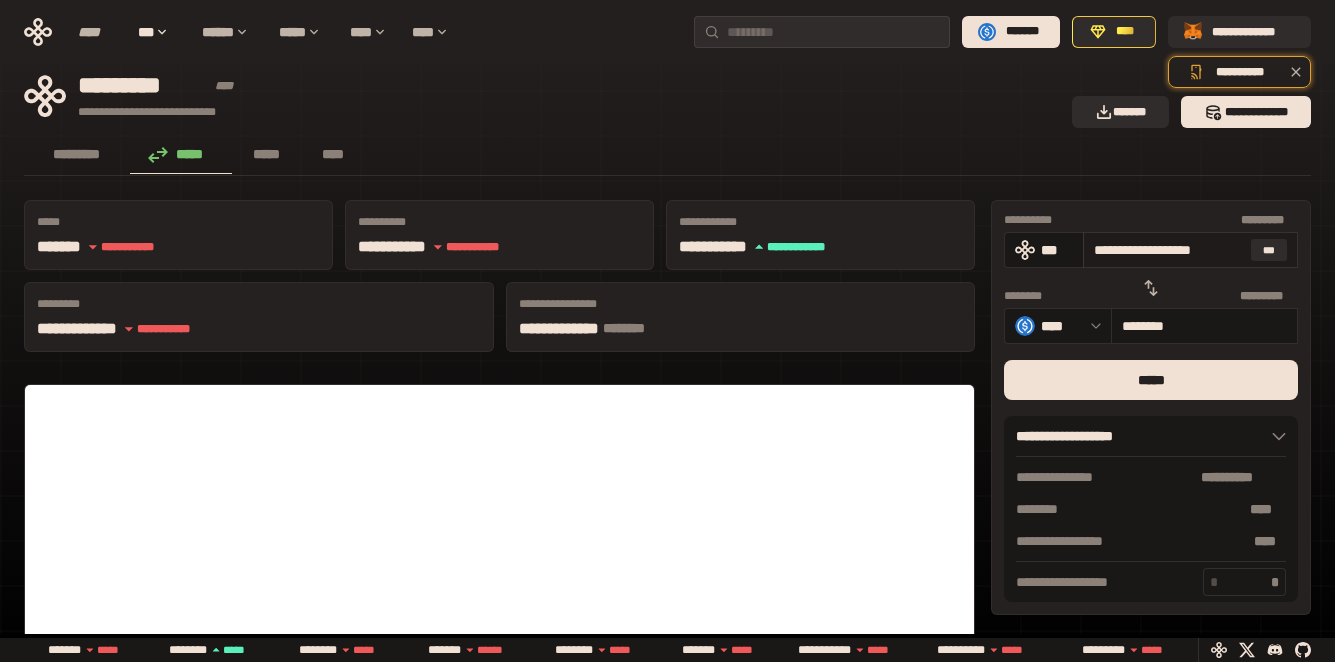 scroll, scrollTop: 0, scrollLeft: 4, axis: horizontal 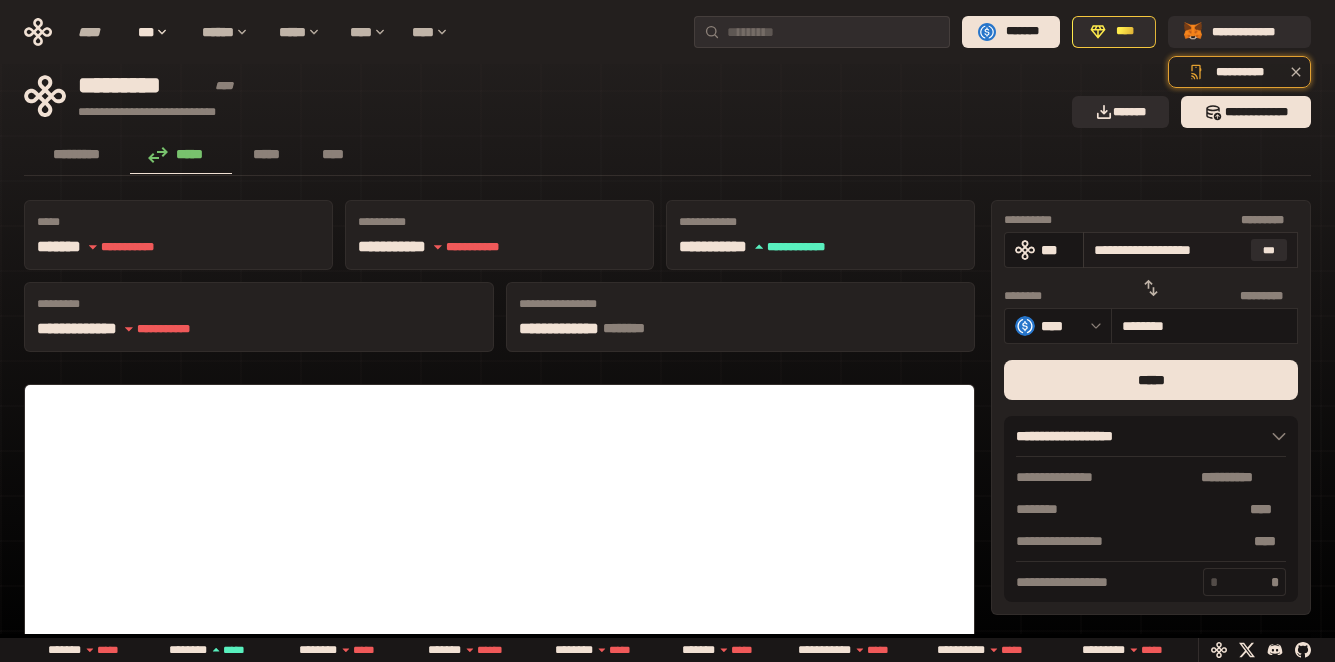 click on "**********" at bounding box center (1190, 250) 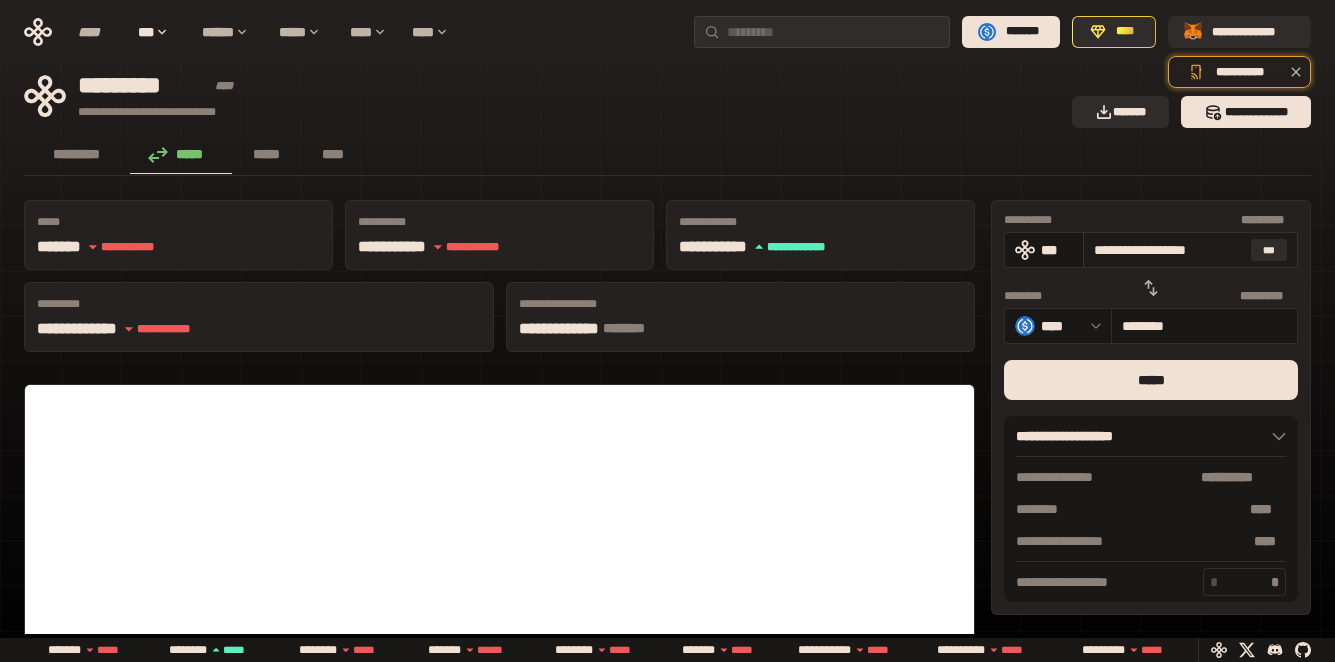 scroll, scrollTop: 0, scrollLeft: 0, axis: both 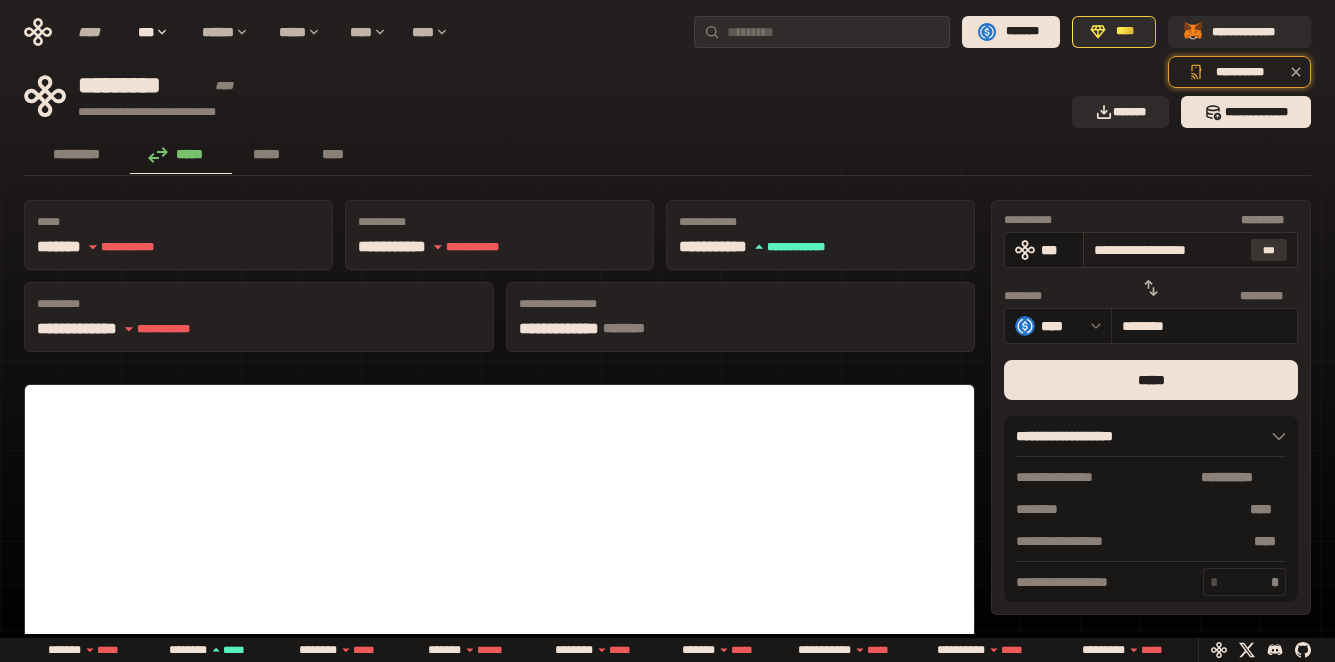 click on "***" at bounding box center (1269, 250) 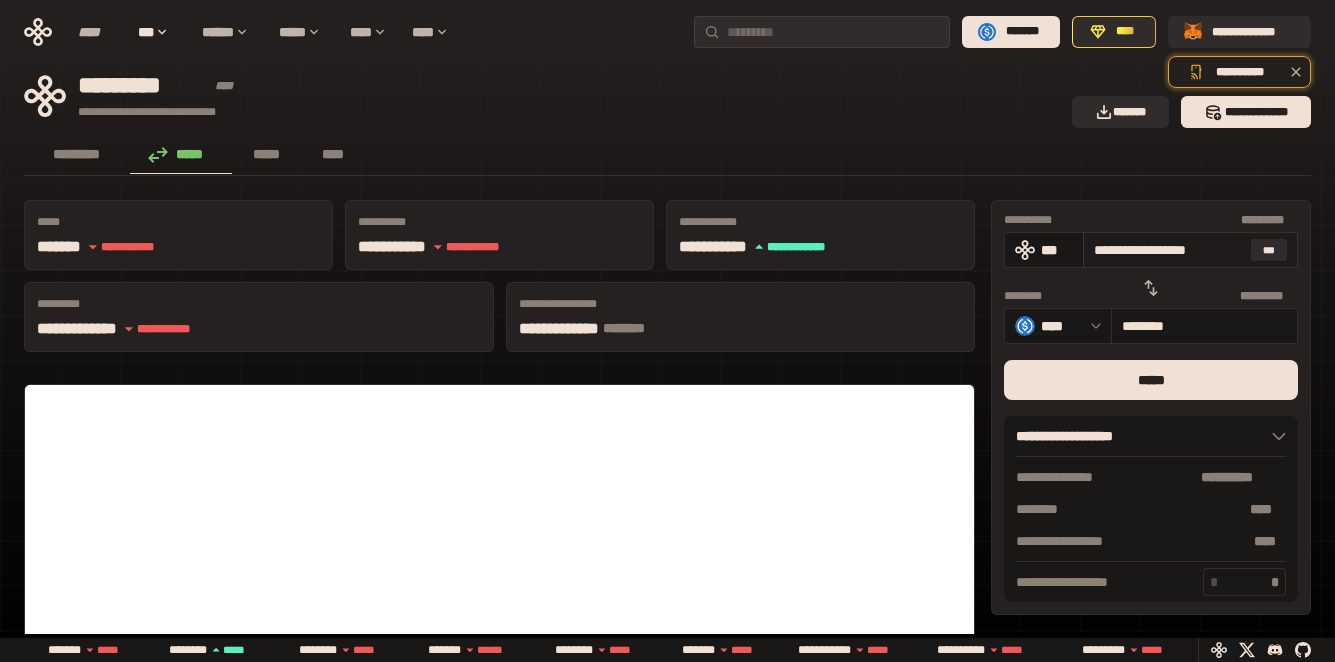 click on "**********" at bounding box center [1168, 250] 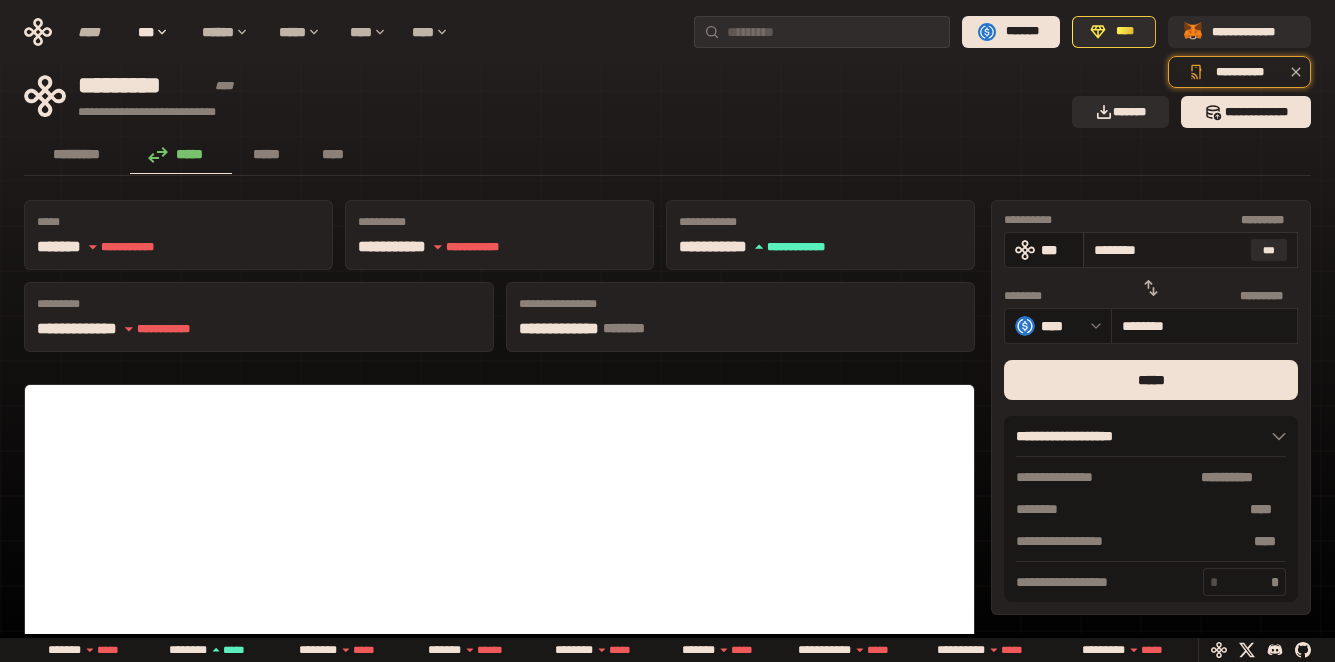 type on "*******" 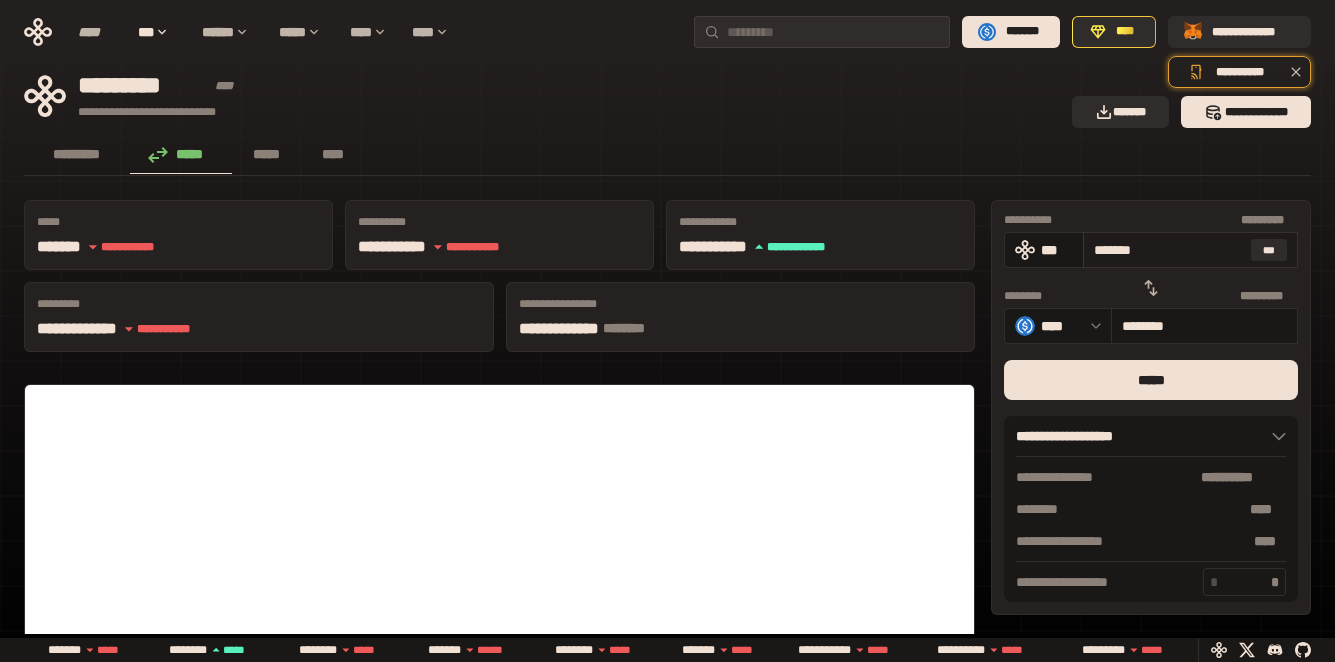 type on "********" 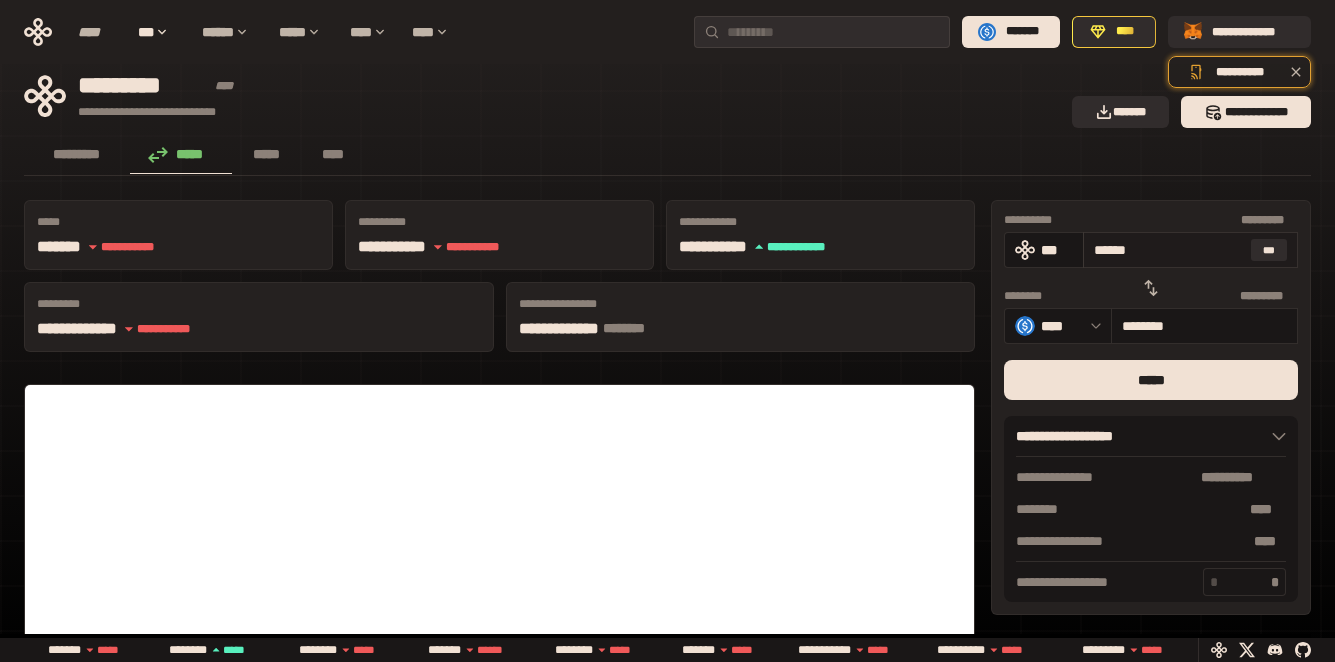 type on "********" 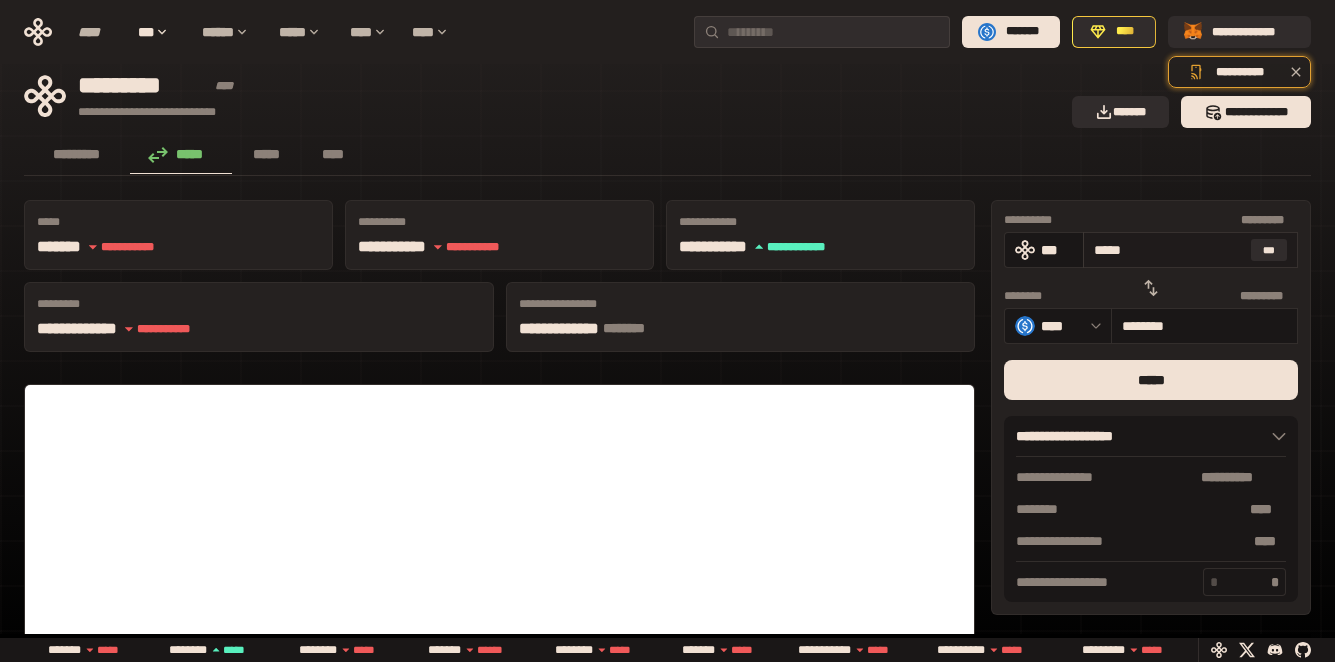 type on "********" 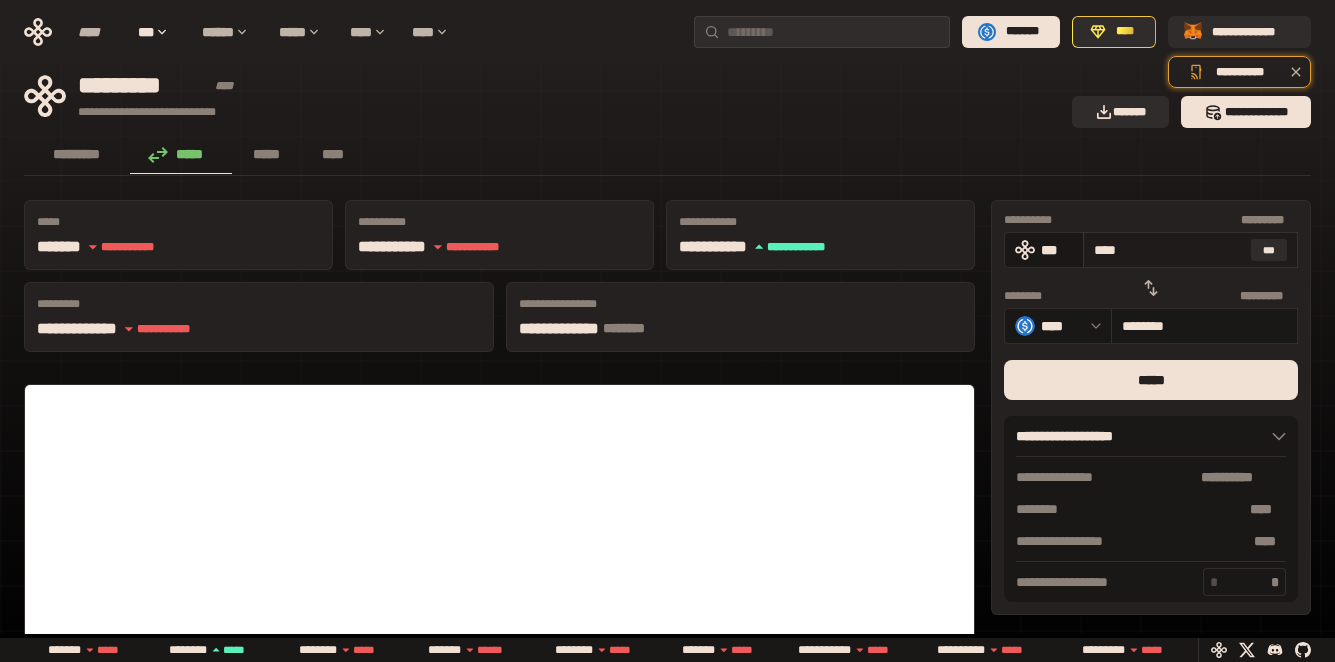 type on "********" 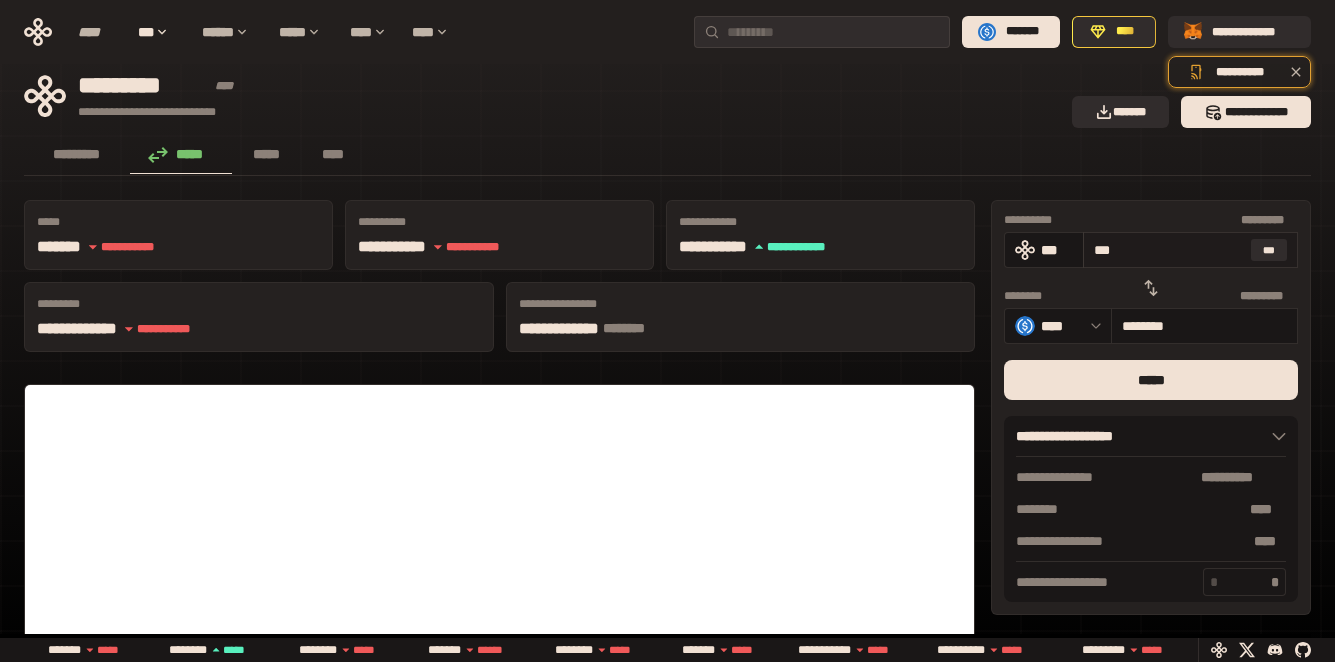type on "********" 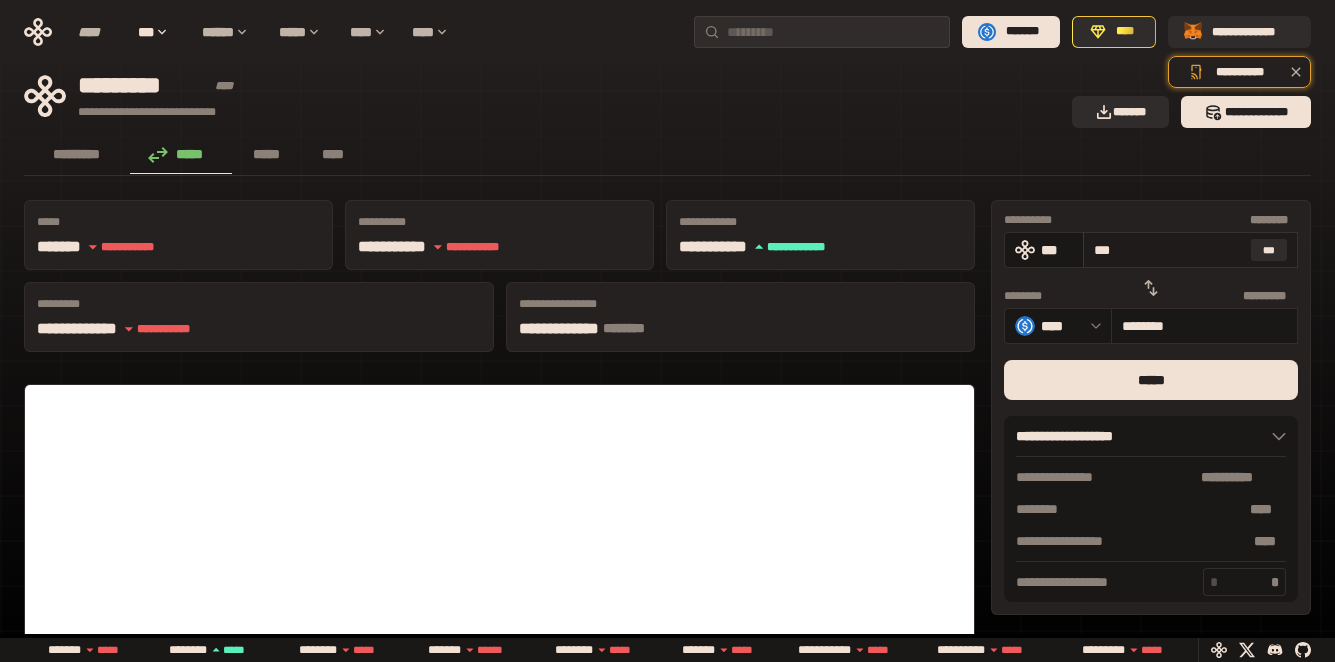 type on "**" 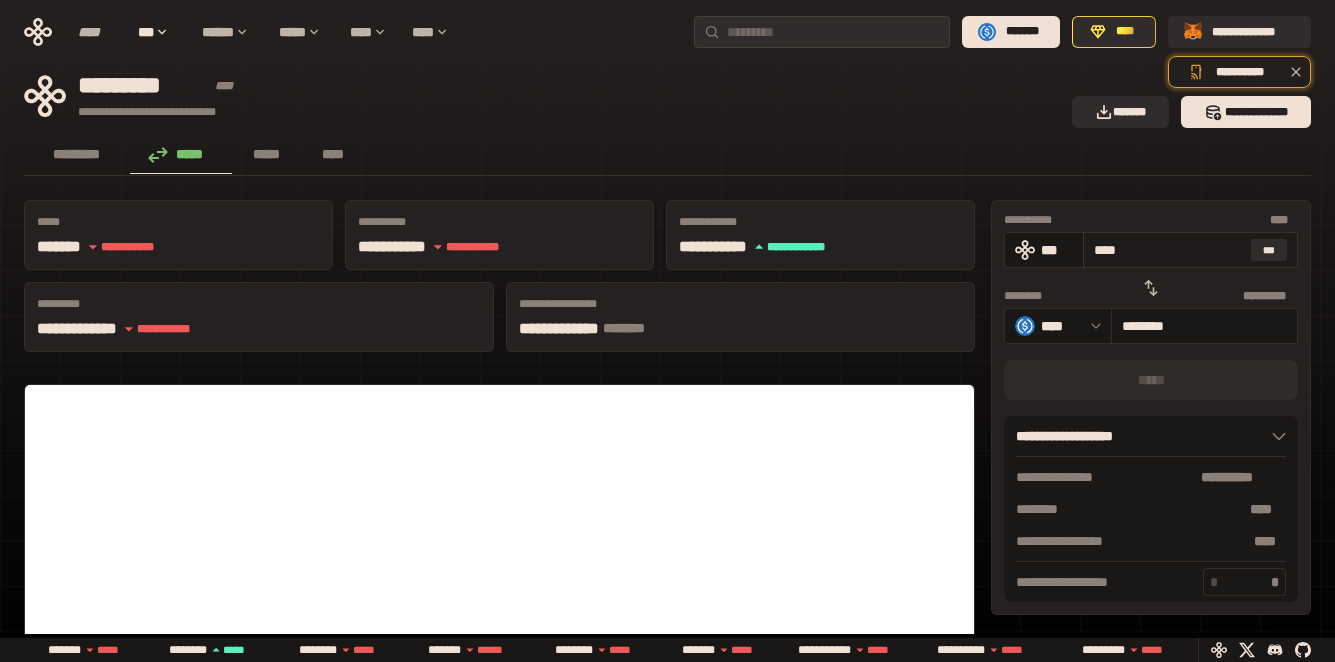type on "*****" 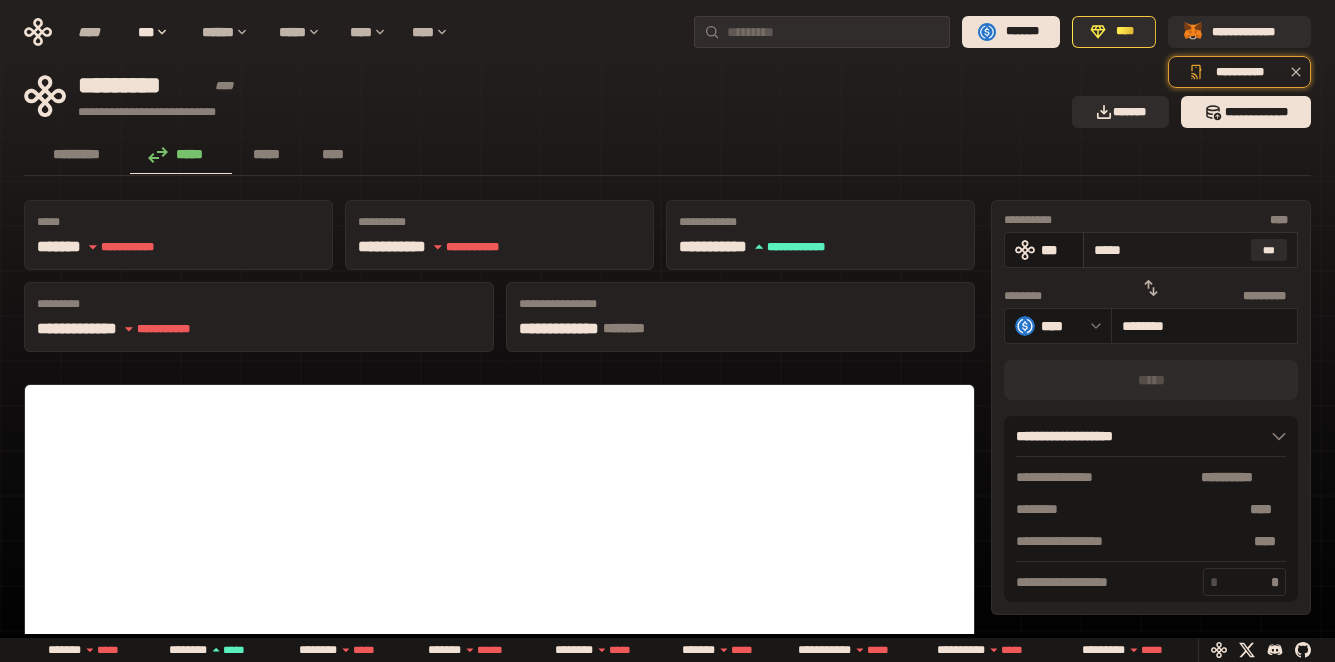 type on "********" 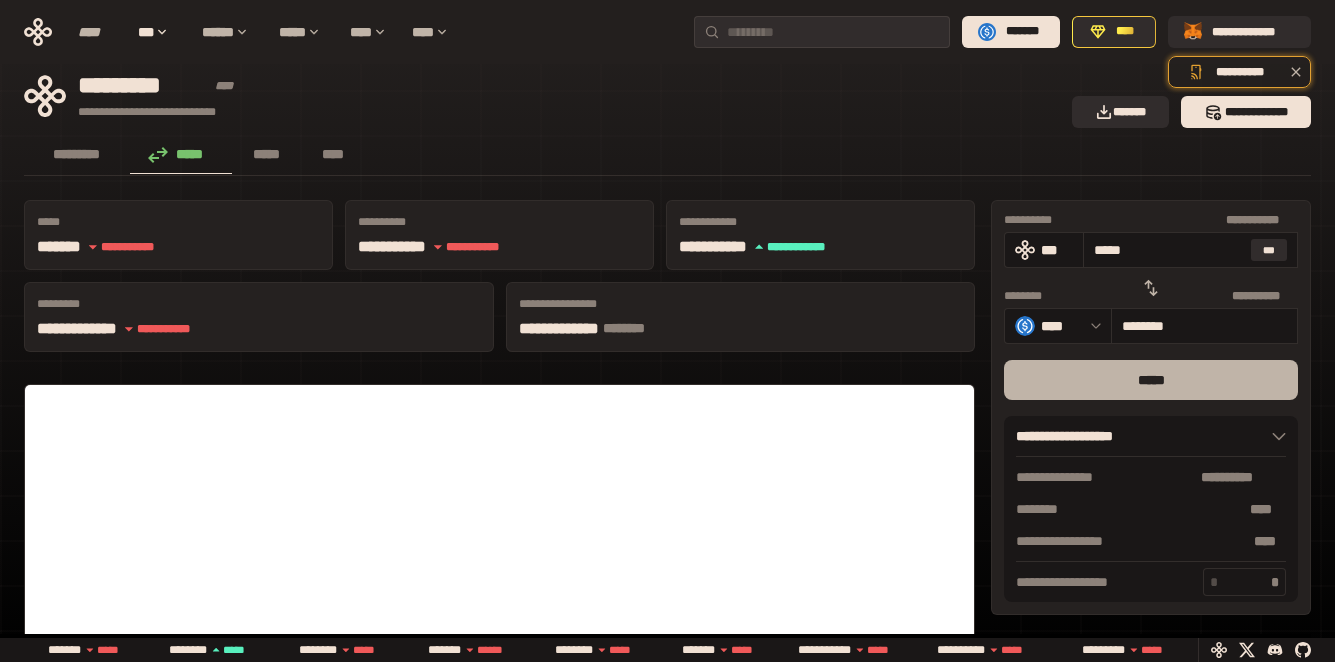 type on "*****" 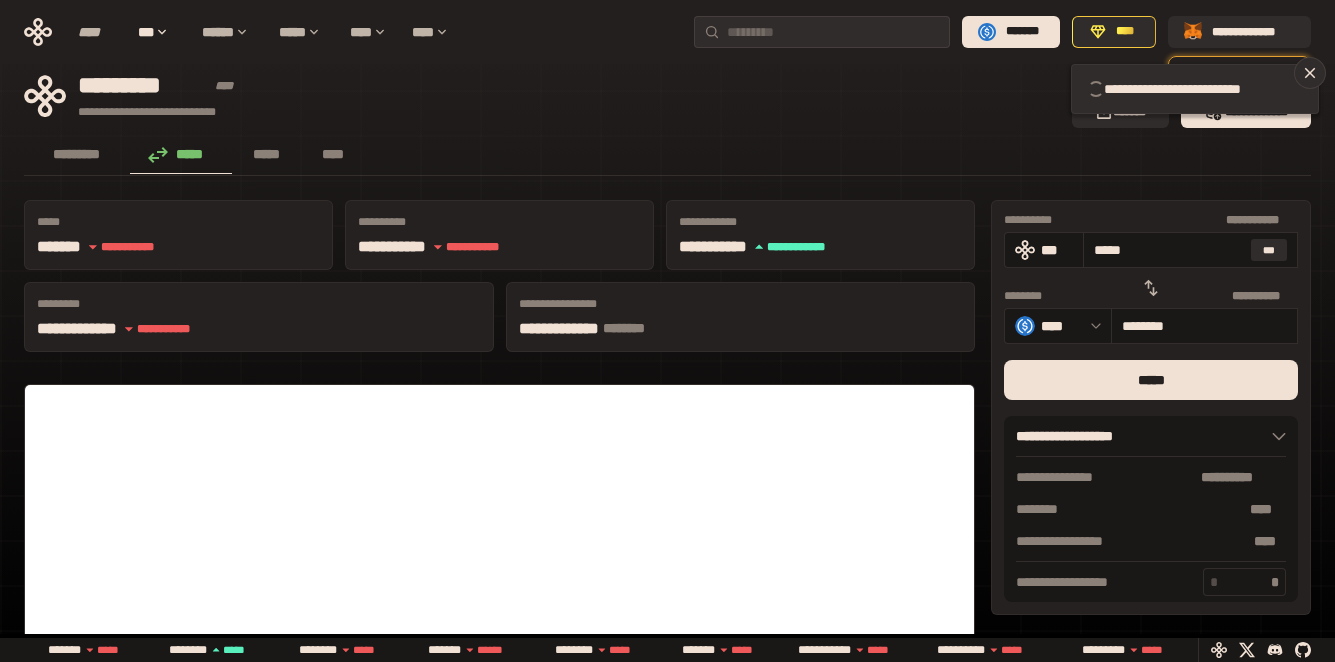 type 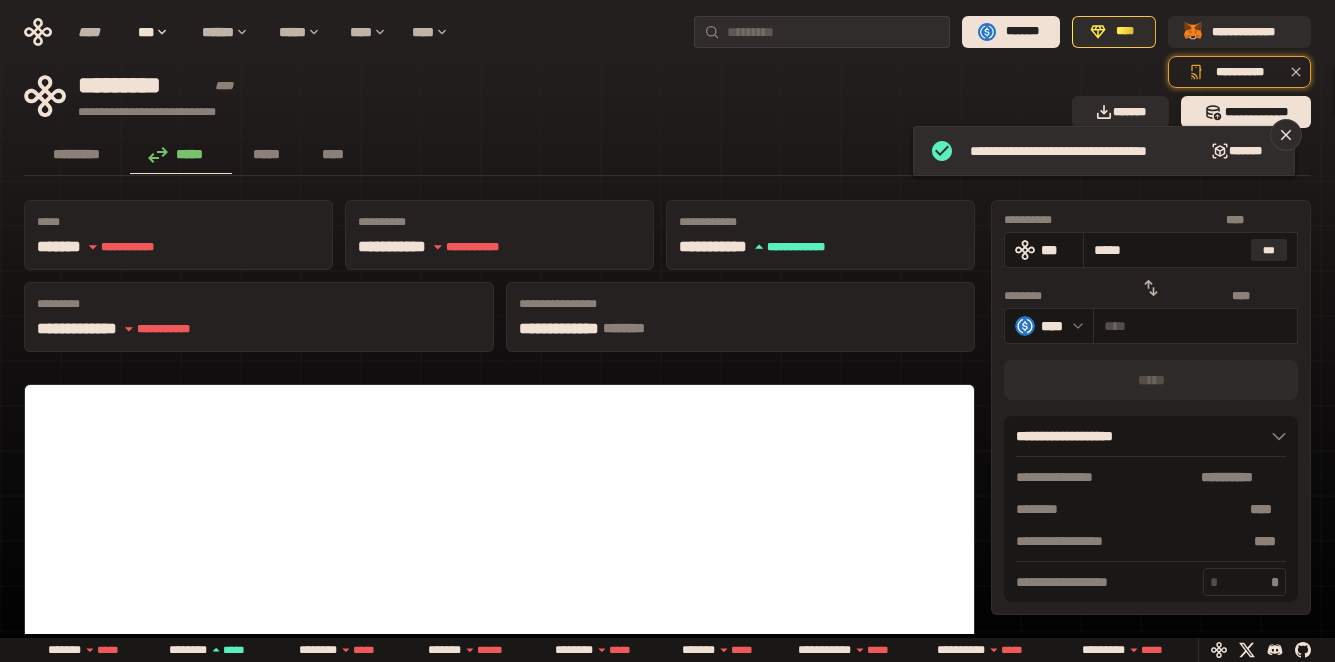 type 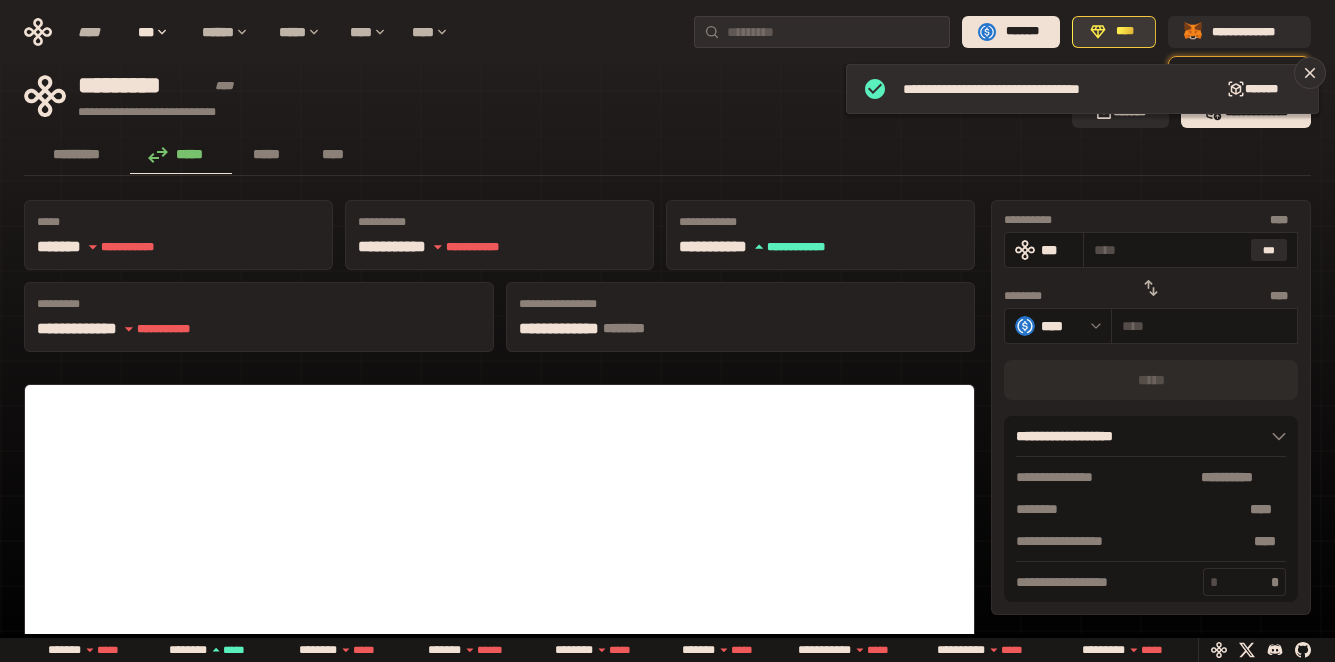 click on "****" at bounding box center [1125, 32] 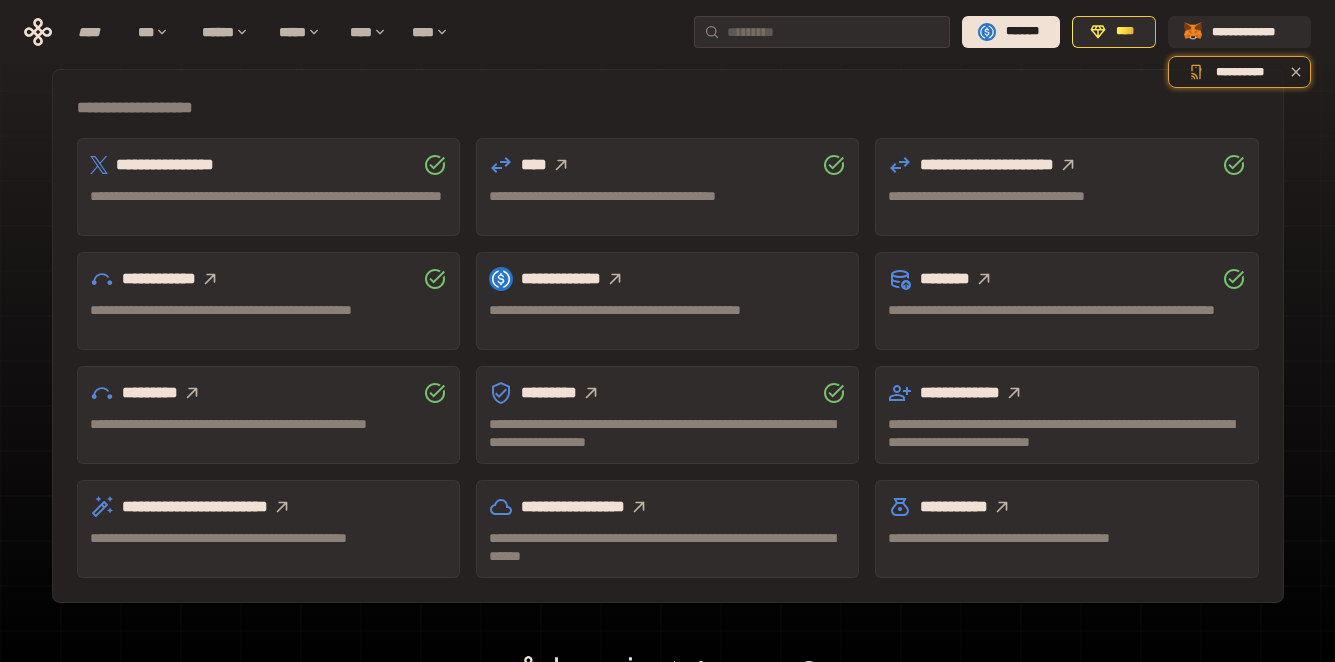 scroll, scrollTop: 626, scrollLeft: 0, axis: vertical 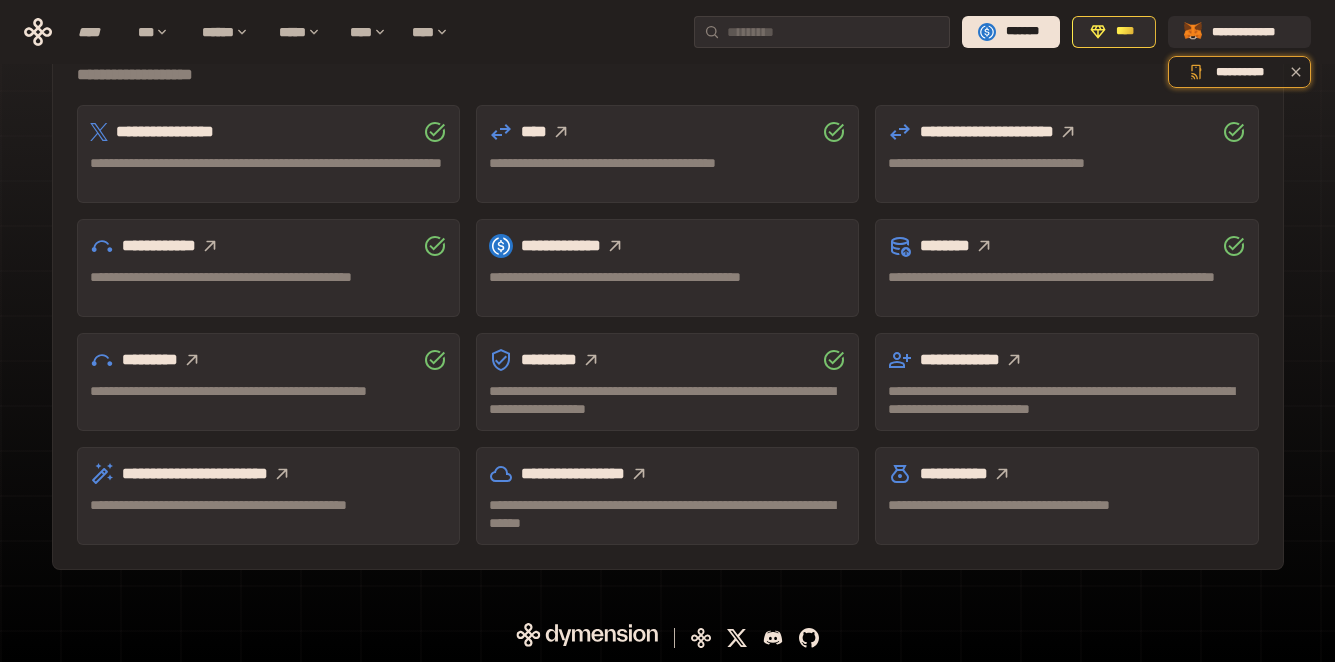 click 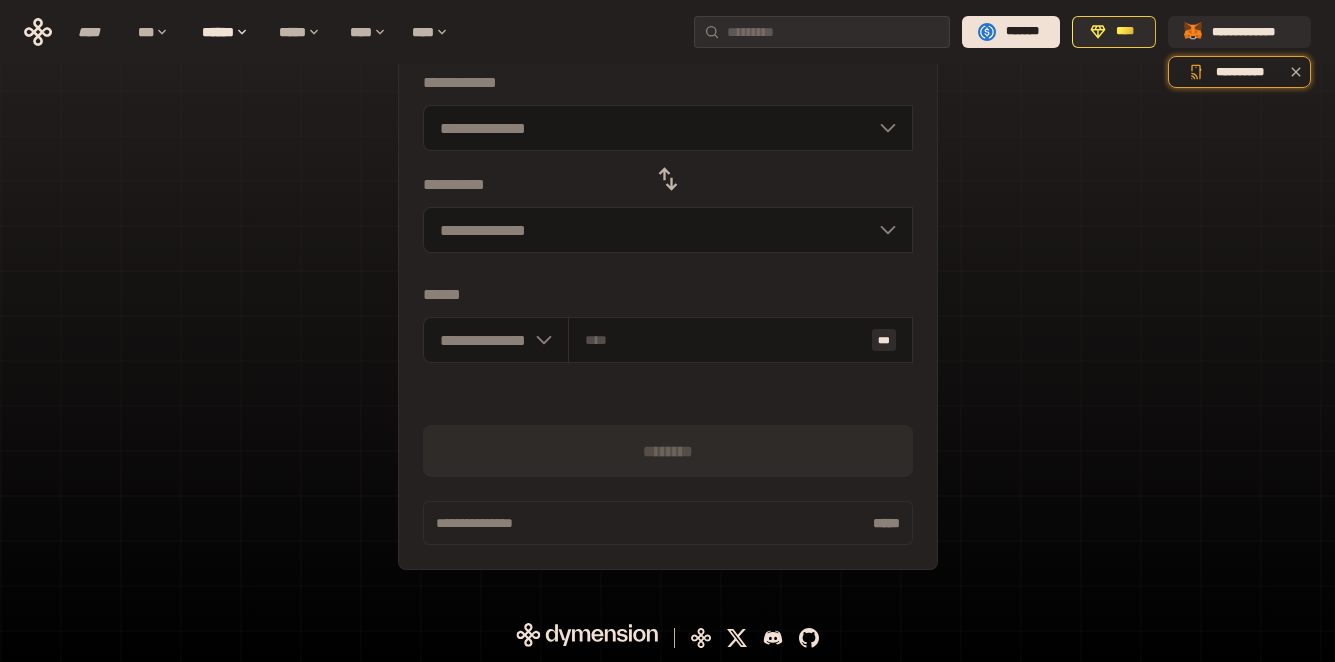 scroll, scrollTop: 212, scrollLeft: 0, axis: vertical 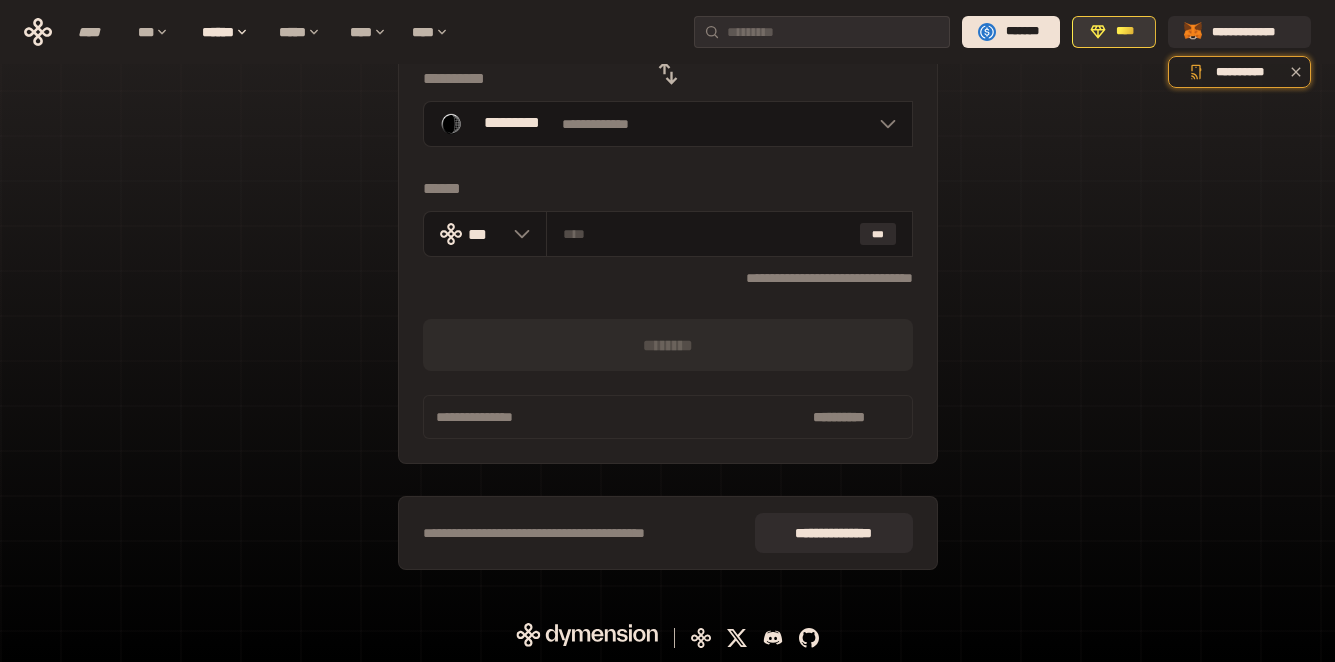 click on "****" at bounding box center (1114, 32) 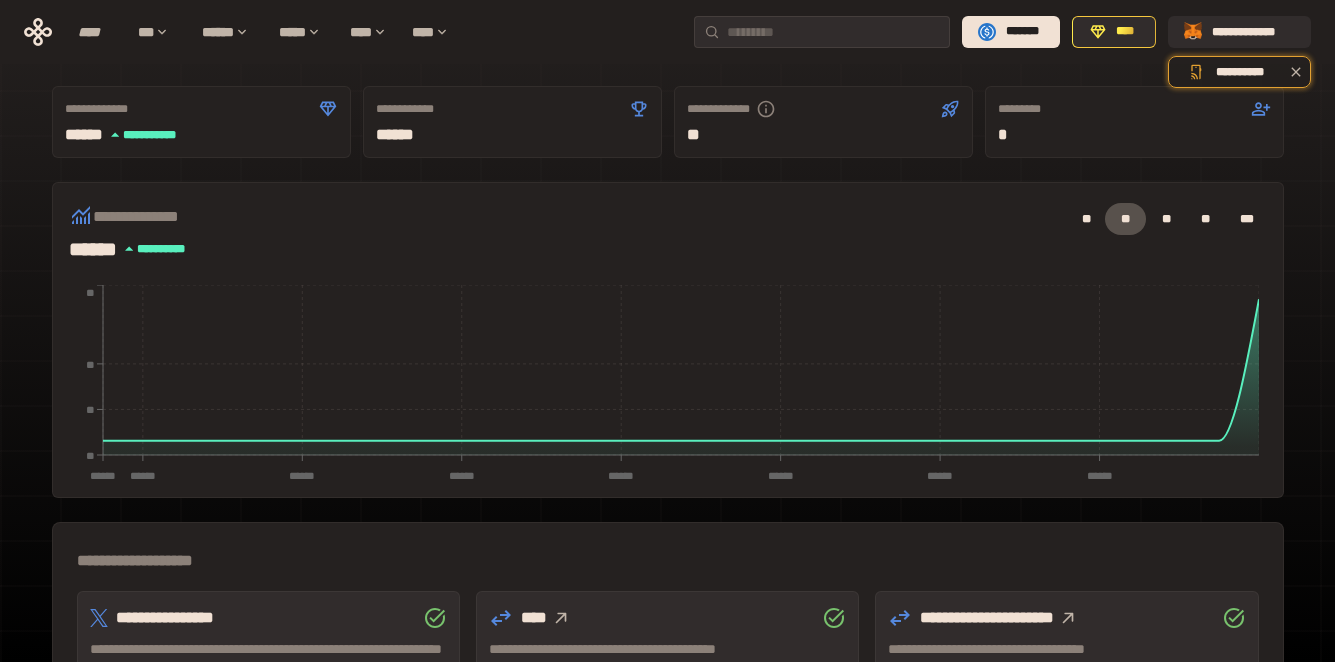 scroll, scrollTop: 138, scrollLeft: 0, axis: vertical 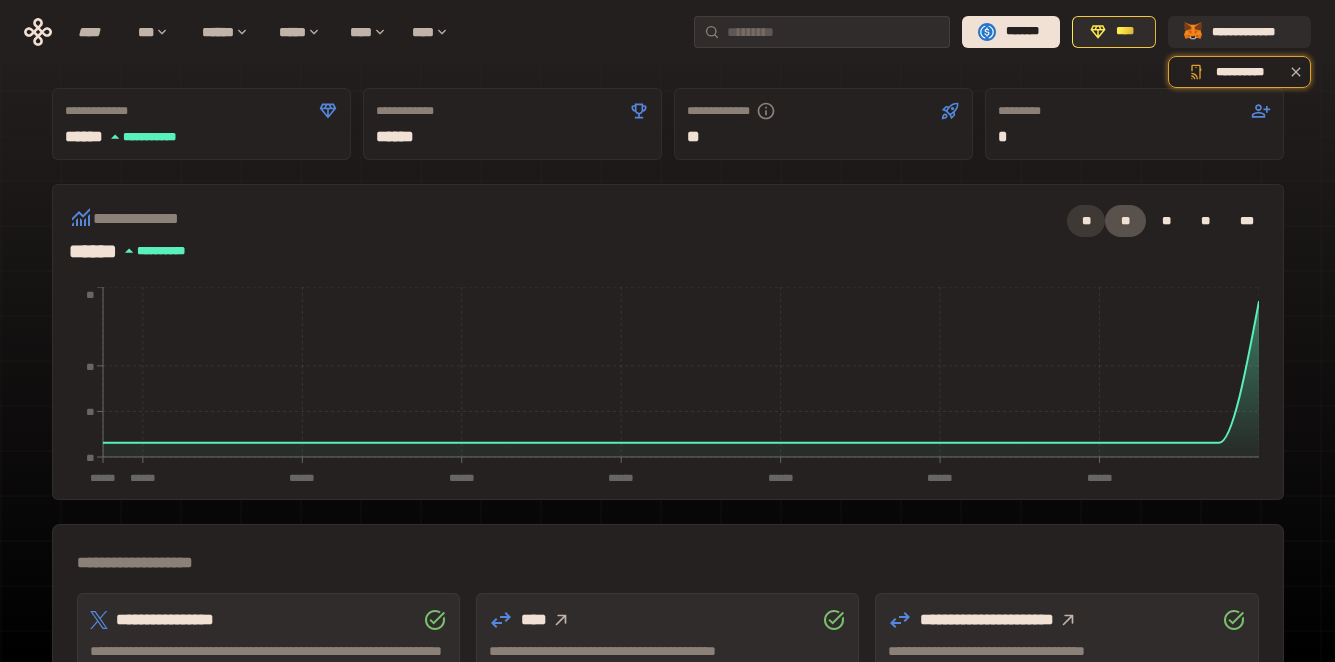 click on "**" at bounding box center (1086, 221) 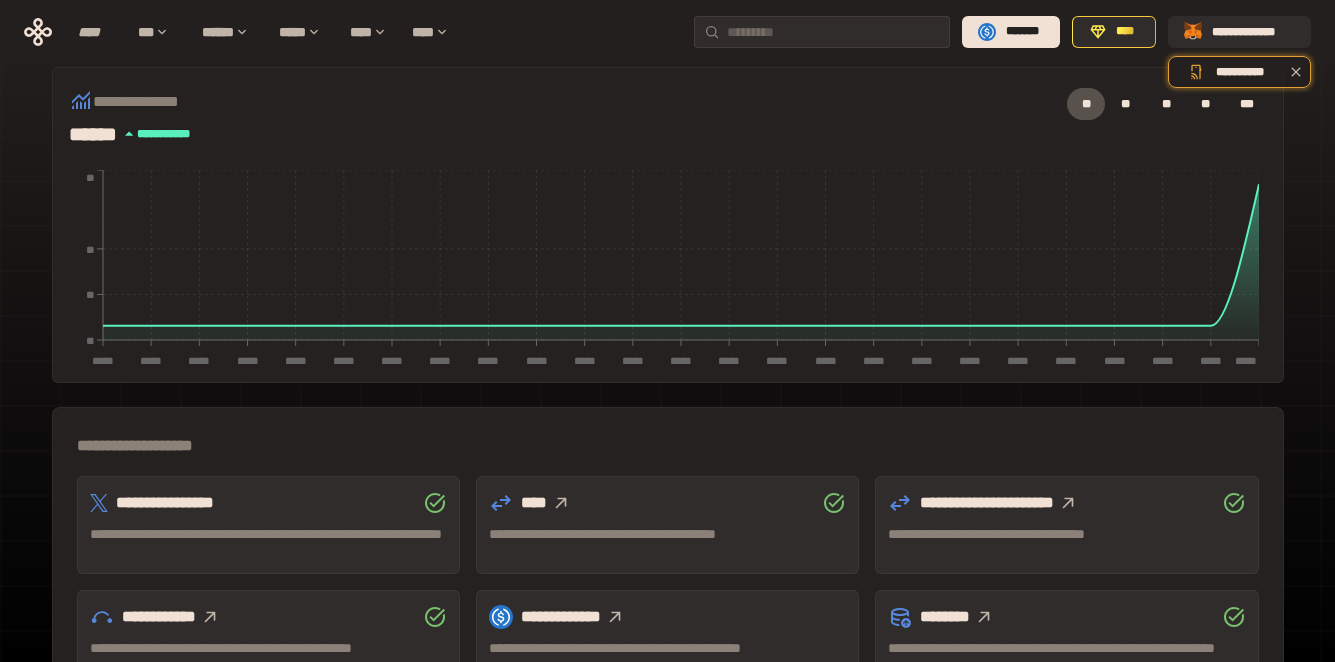 scroll, scrollTop: 257, scrollLeft: 0, axis: vertical 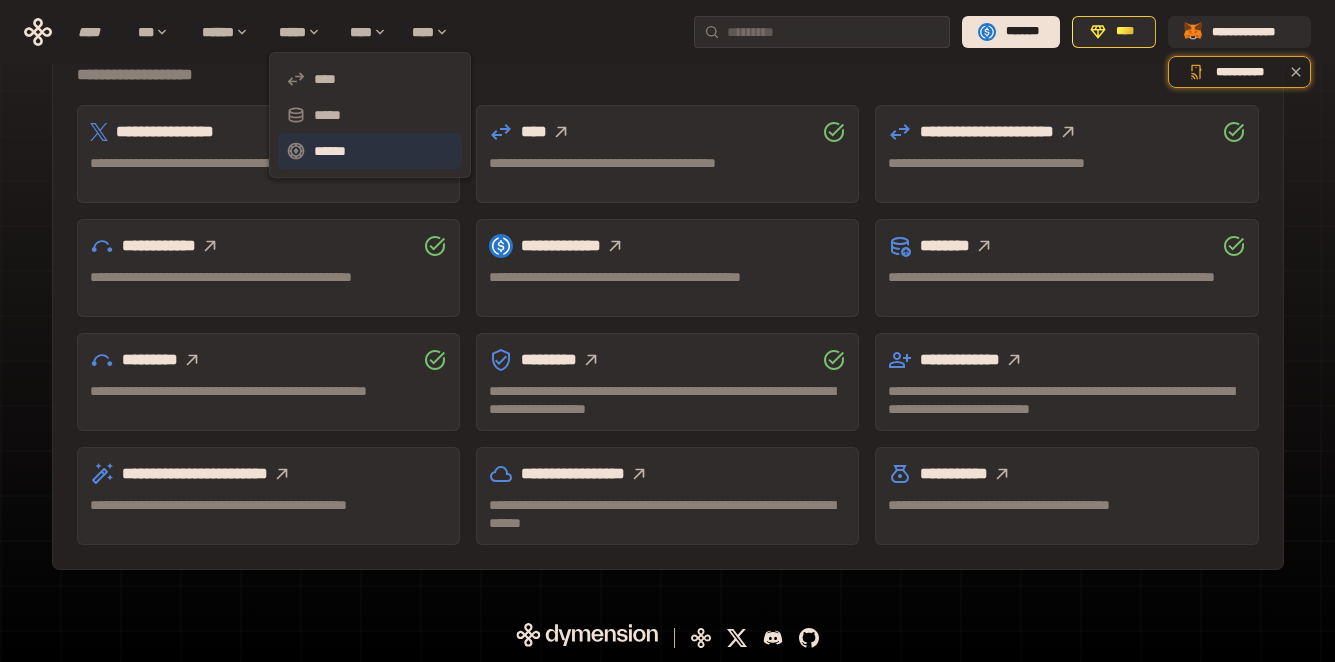 click on "******" at bounding box center [370, 151] 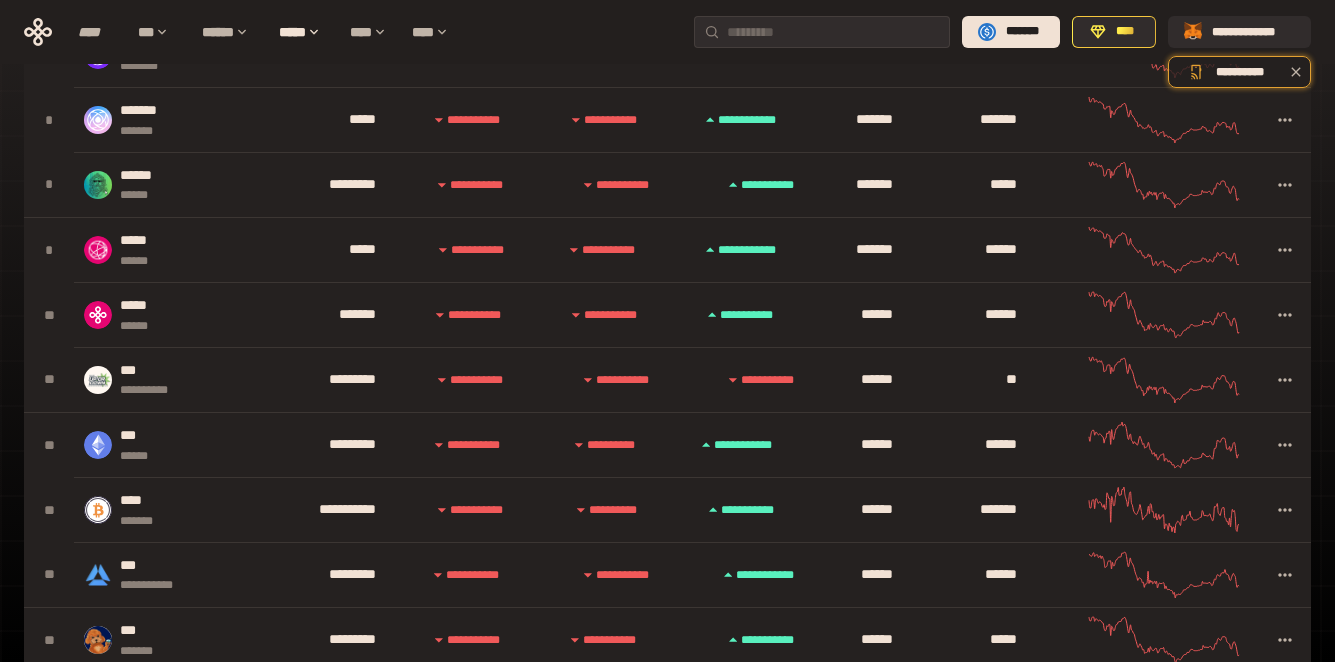 scroll, scrollTop: 41, scrollLeft: 0, axis: vertical 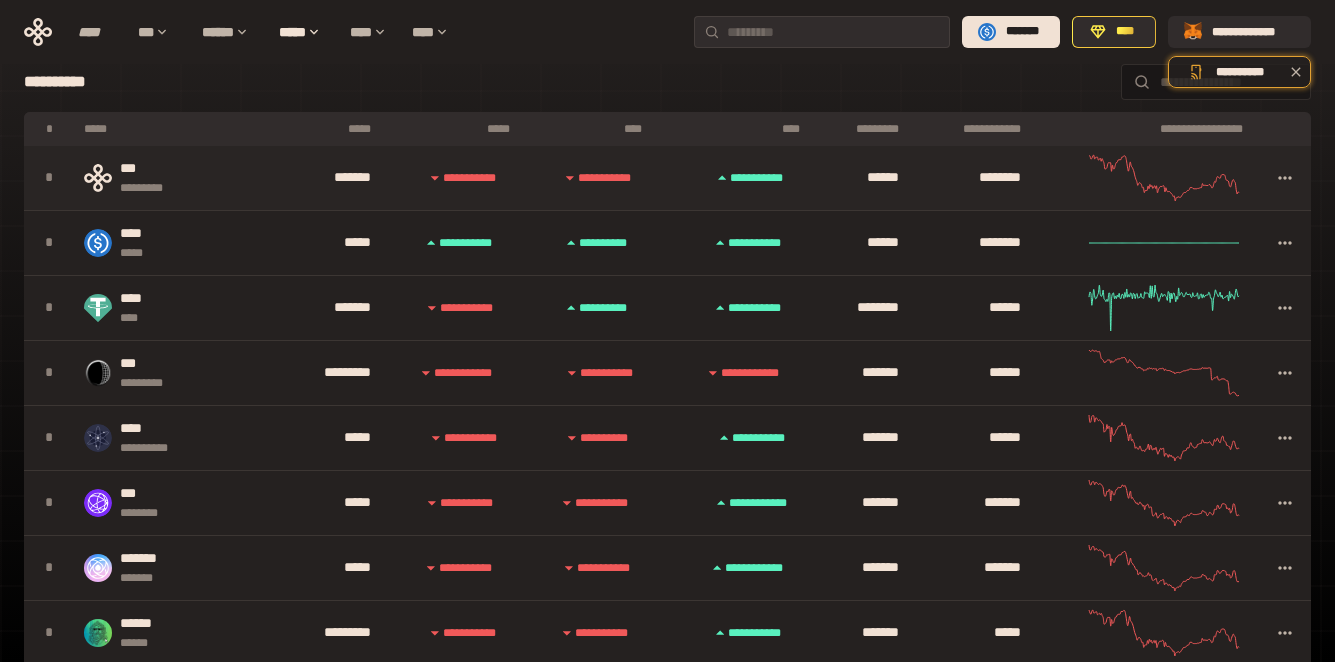 click 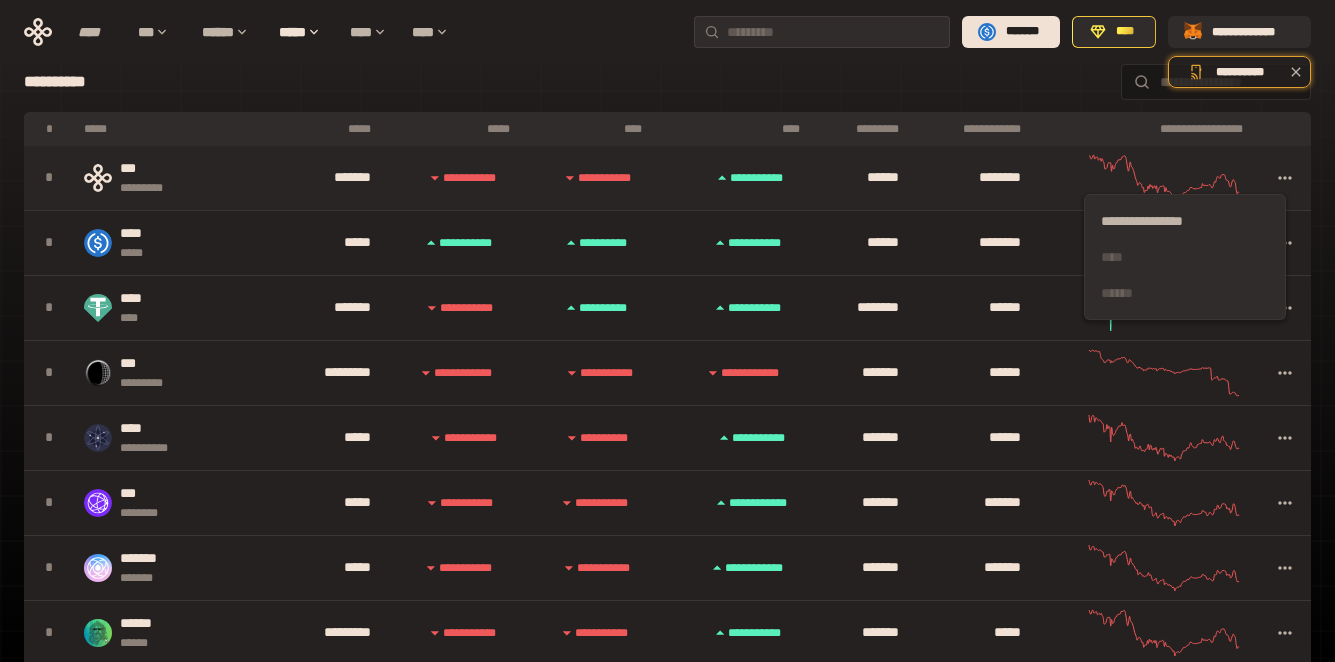 click 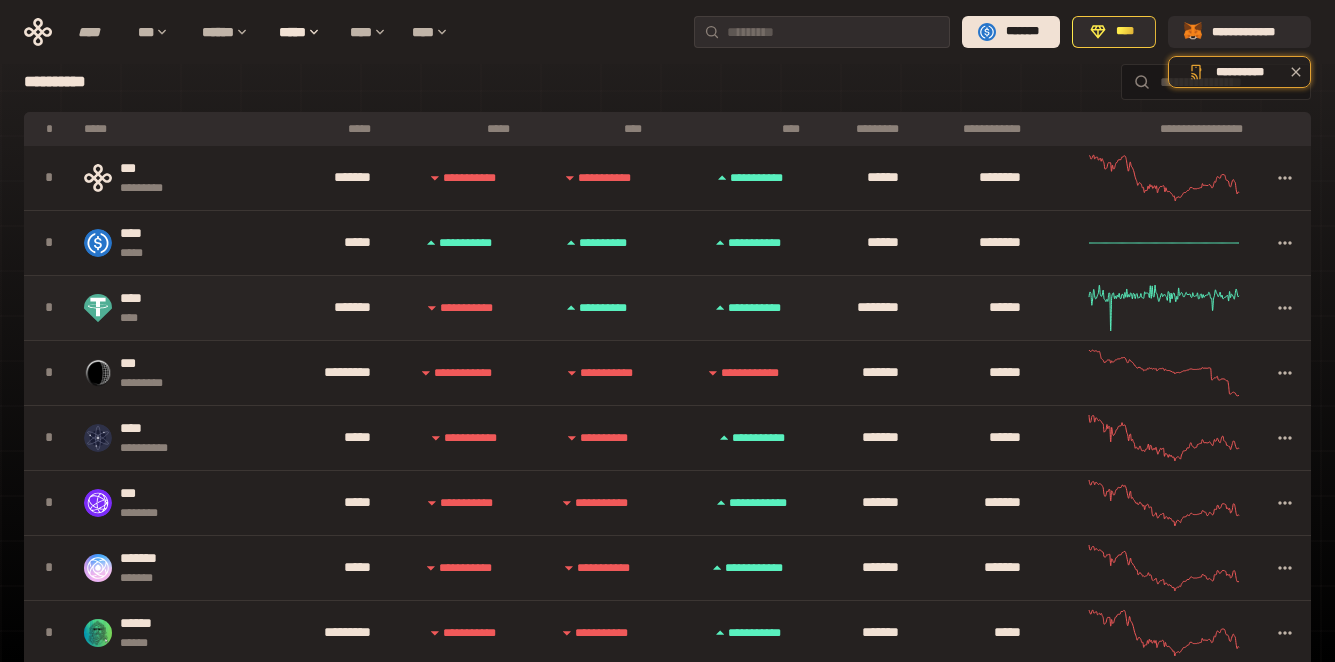 click at bounding box center [1285, 308] 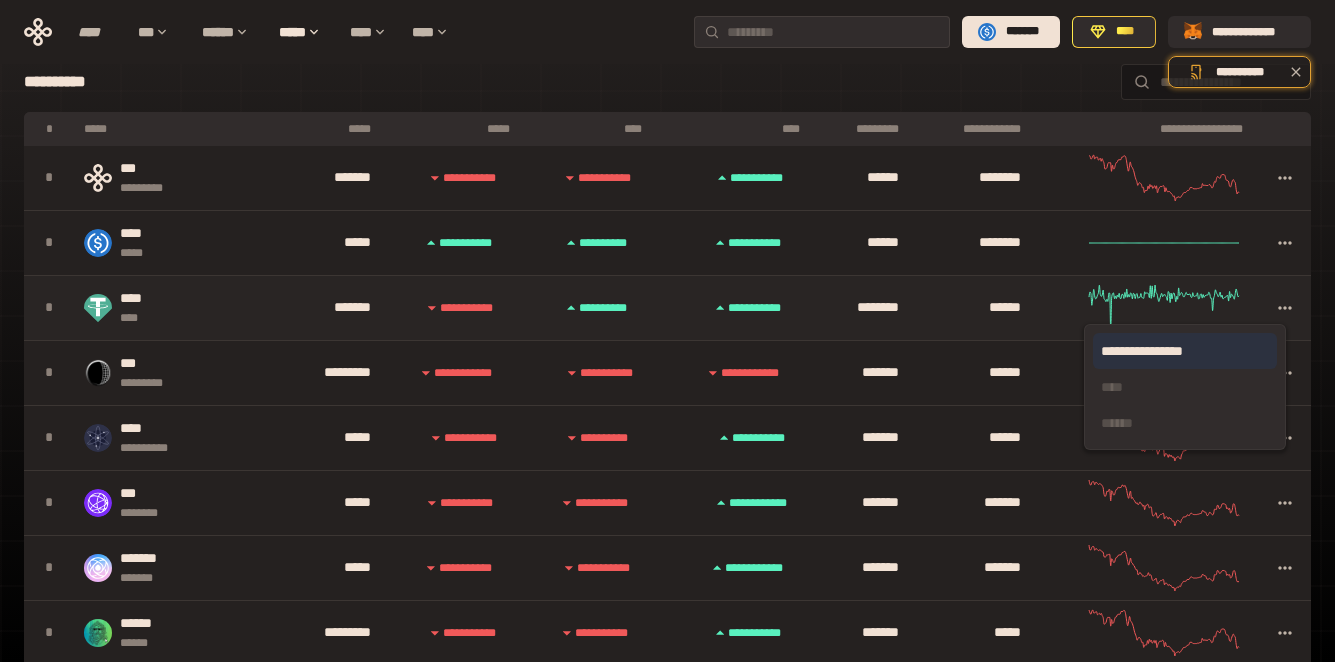 click on "**********" at bounding box center (1185, 351) 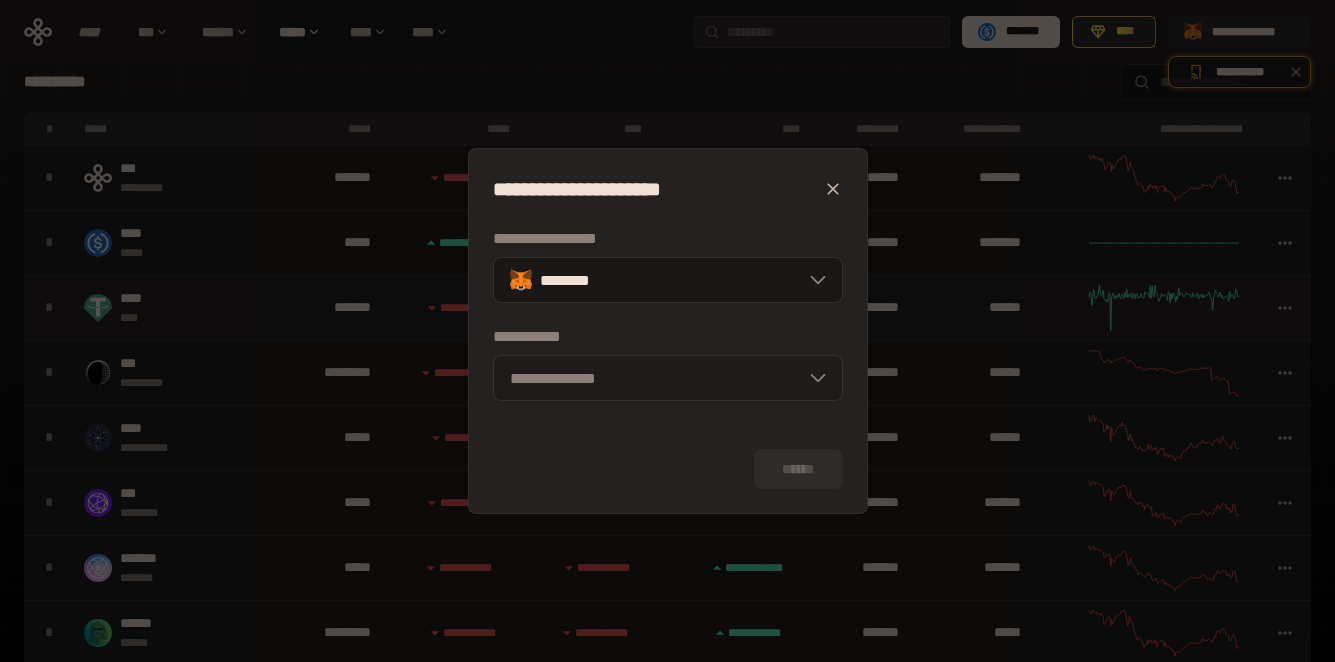 click on "**********" at bounding box center (668, 378) 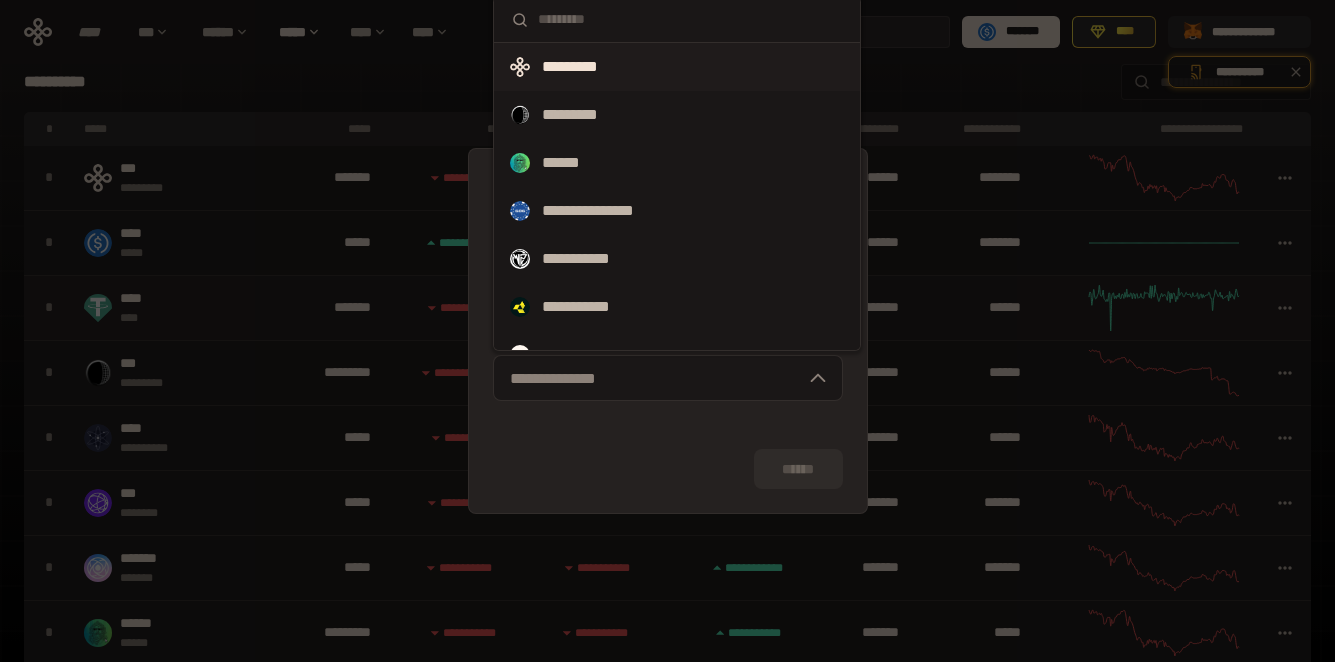click on "*********" at bounding box center (677, 67) 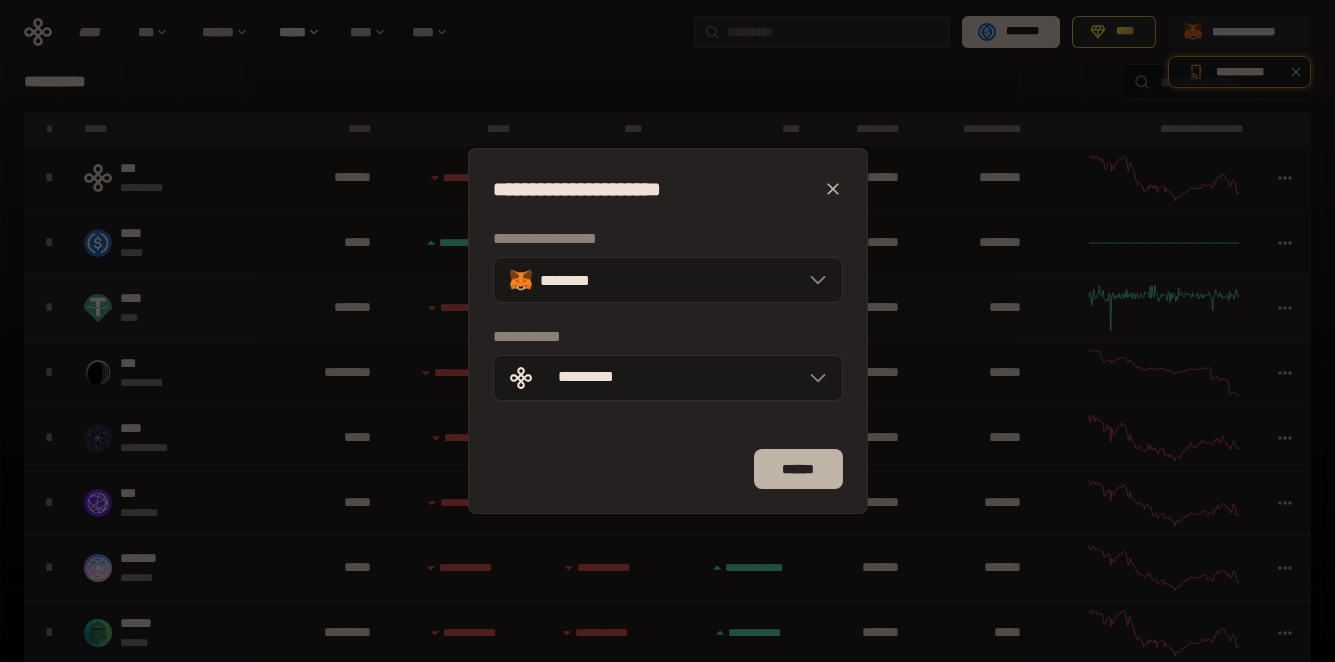 click on "******" at bounding box center (798, 469) 